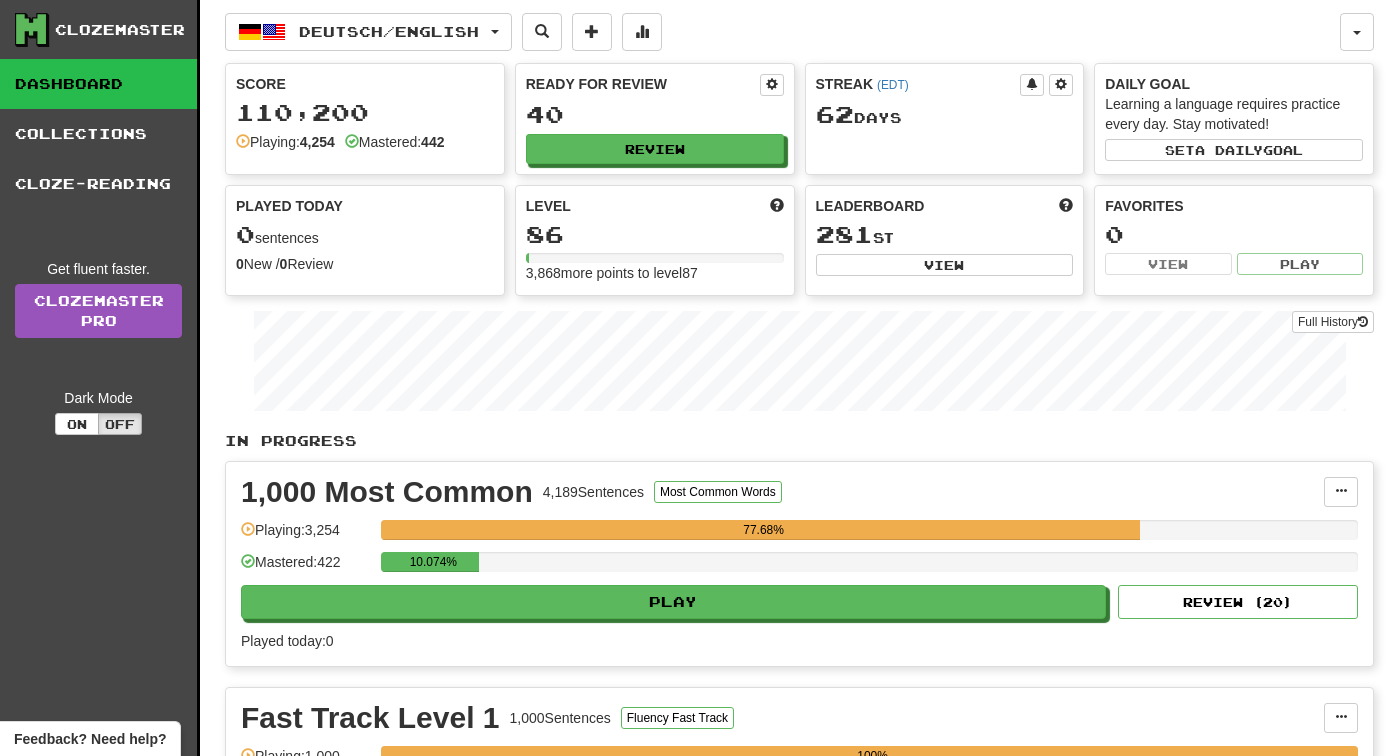 scroll, scrollTop: 0, scrollLeft: 0, axis: both 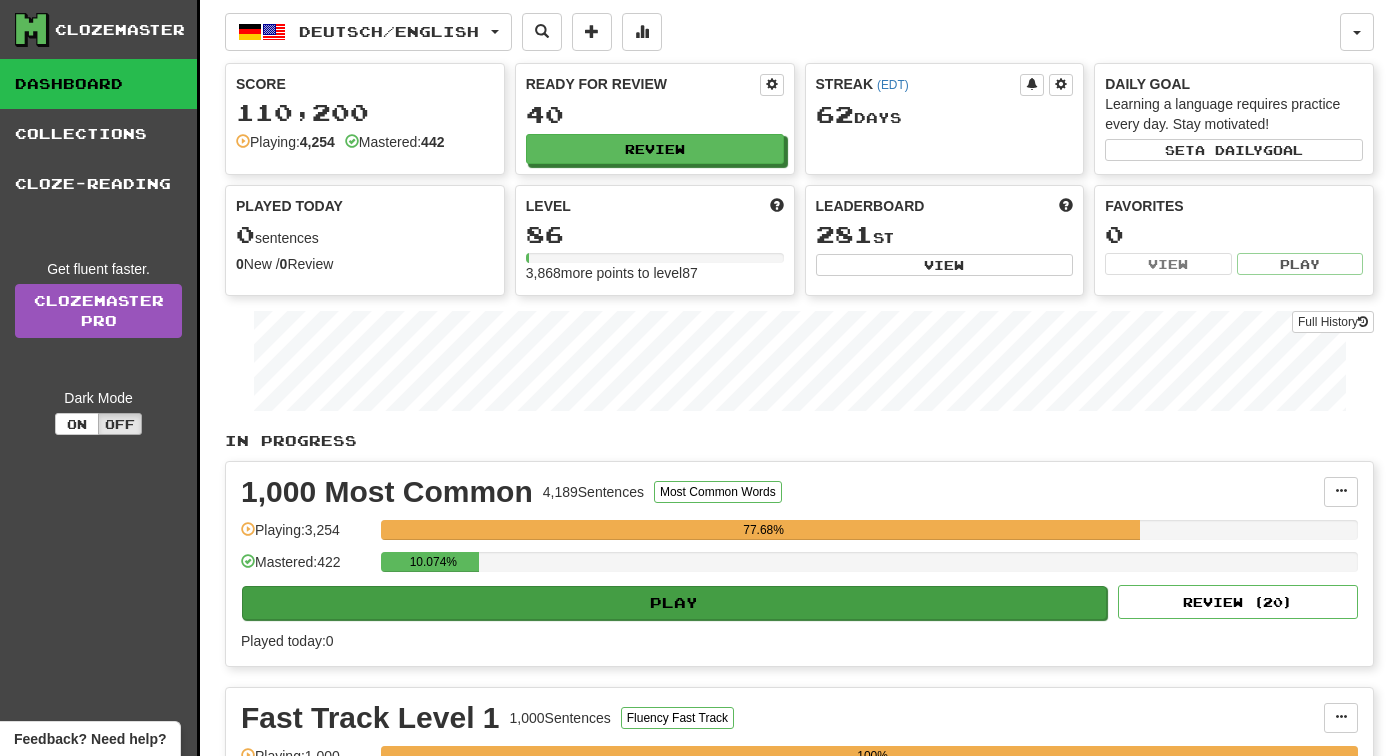 click on "Play" at bounding box center (674, 603) 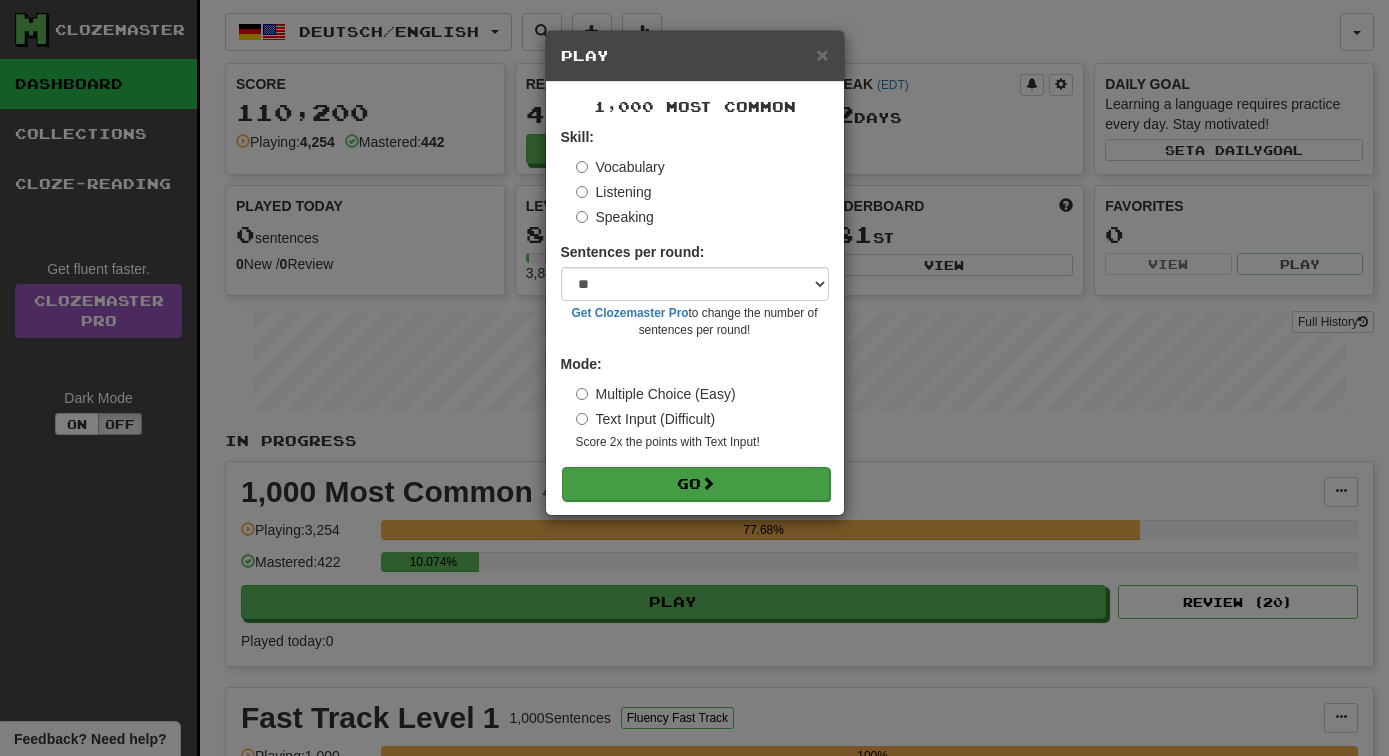 click on "Go" at bounding box center (696, 484) 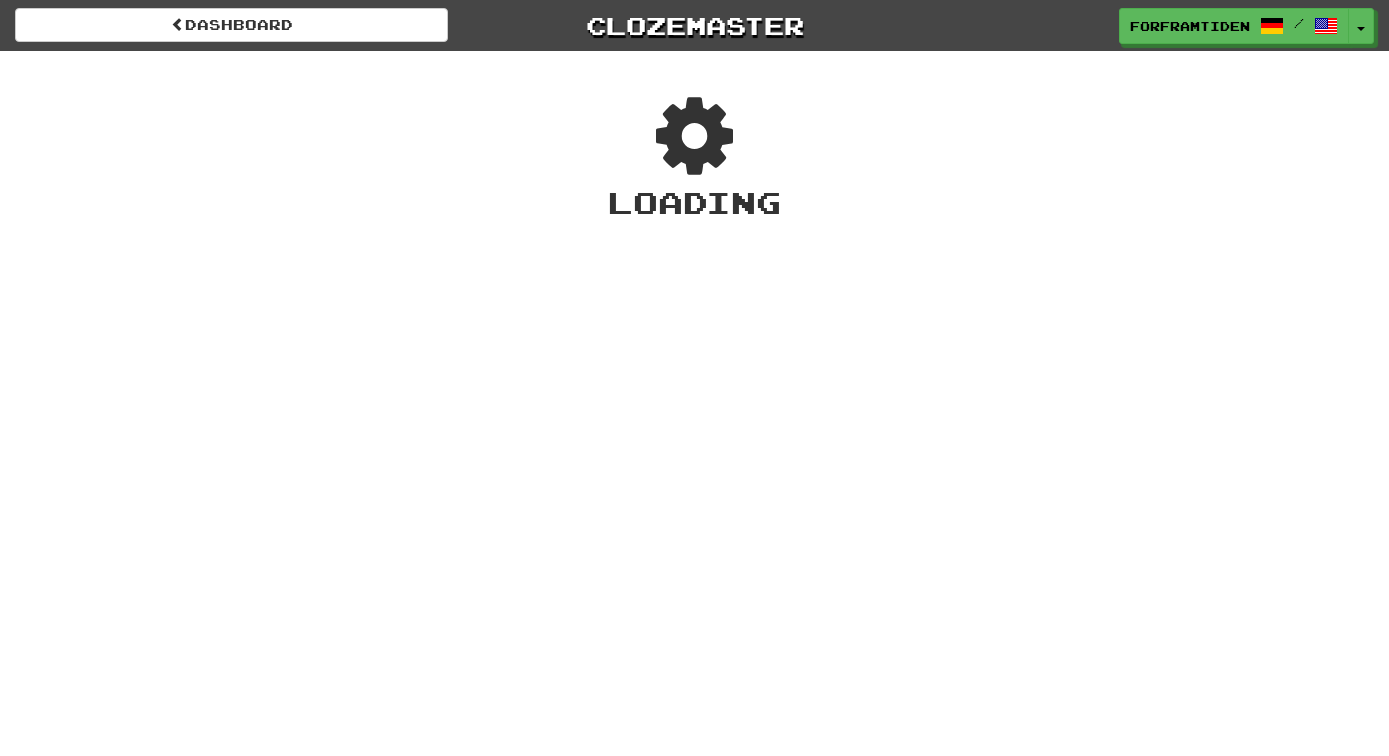 scroll, scrollTop: 0, scrollLeft: 0, axis: both 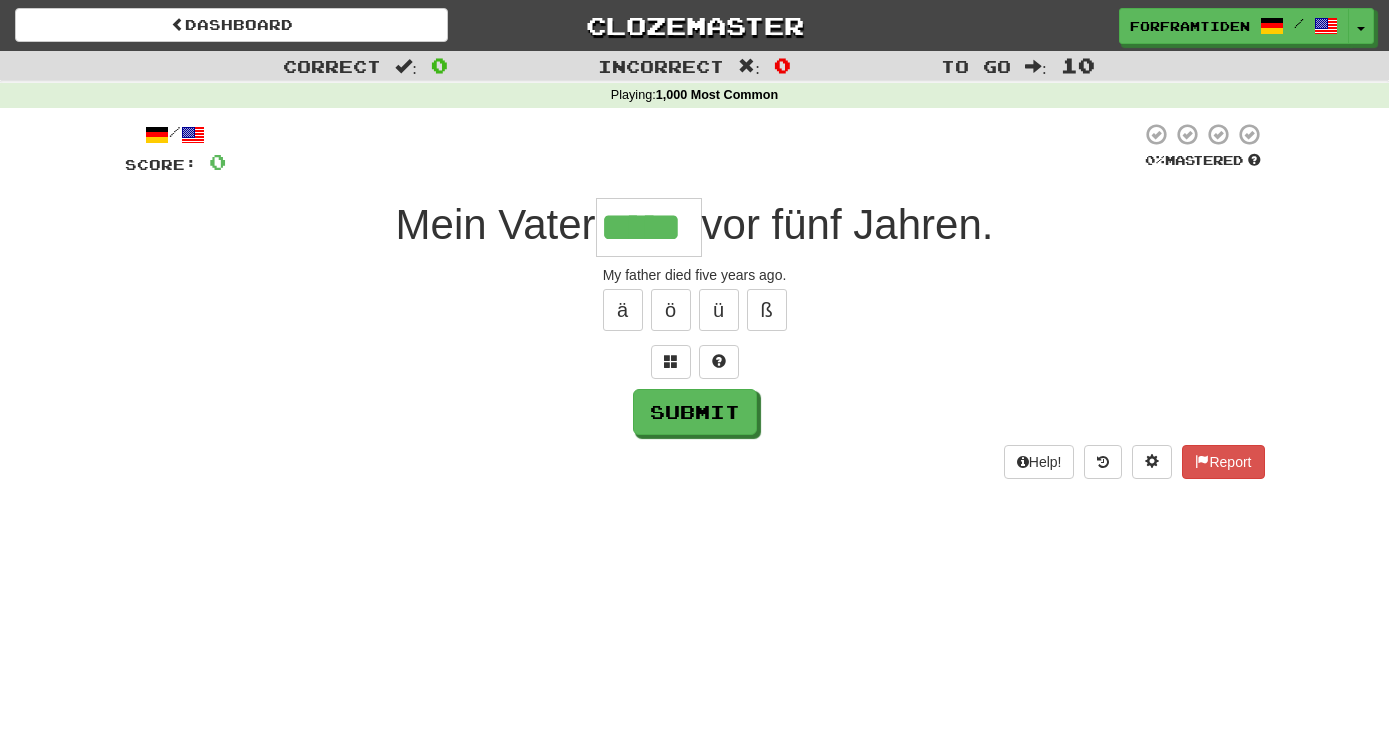 type on "*****" 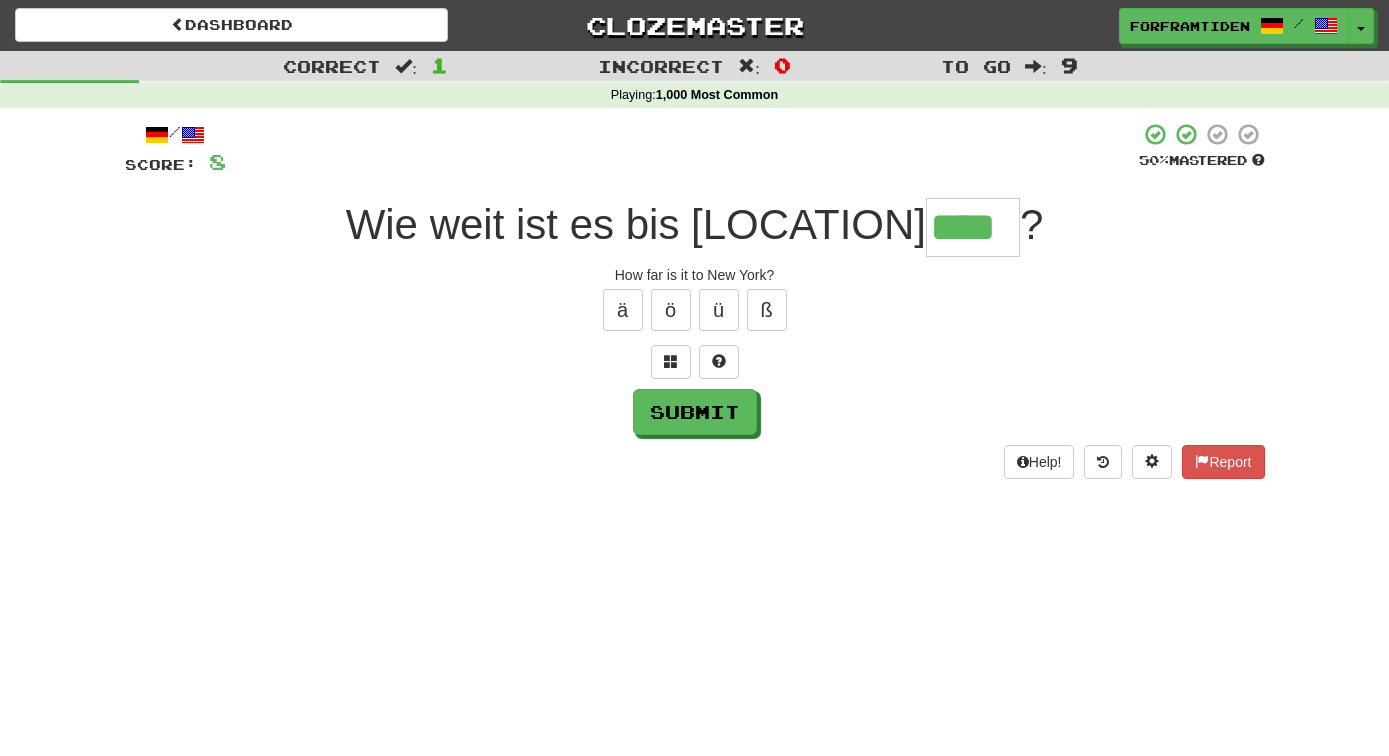 type on "****" 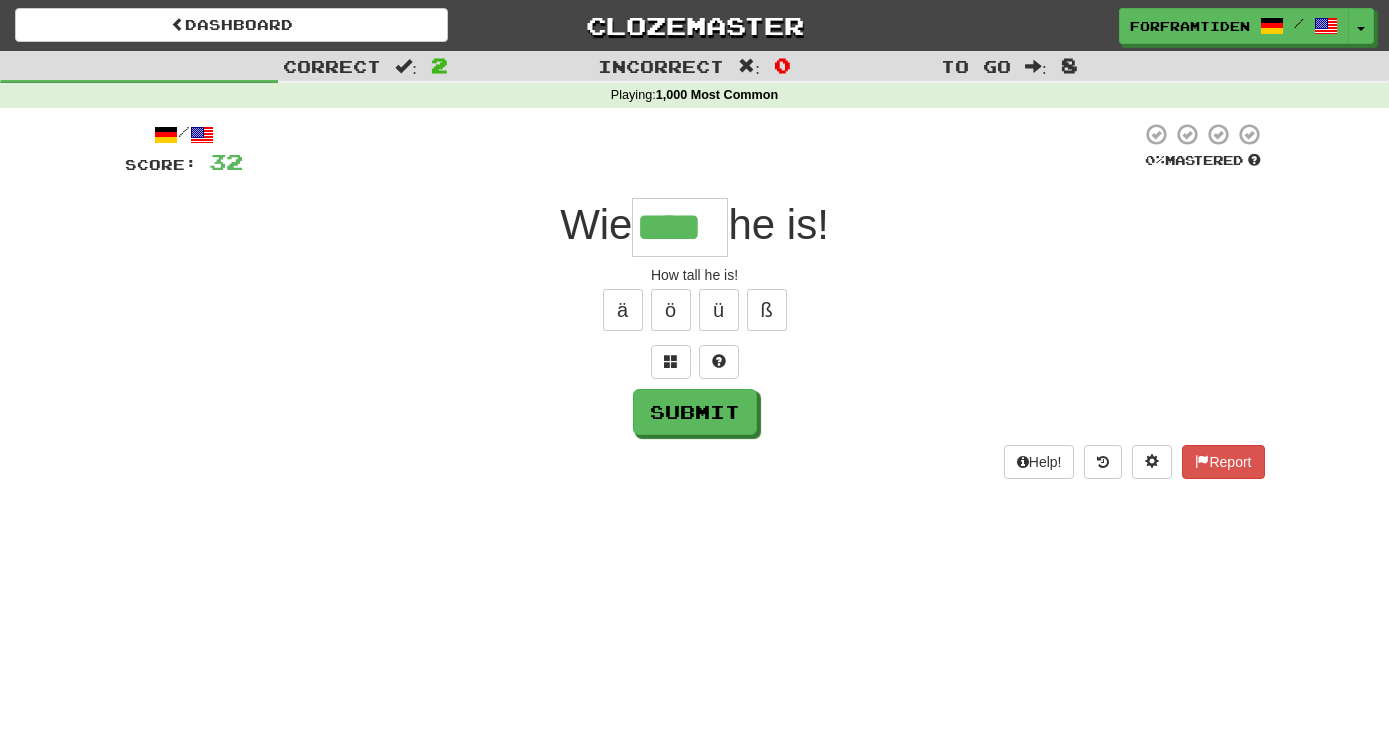 type on "****" 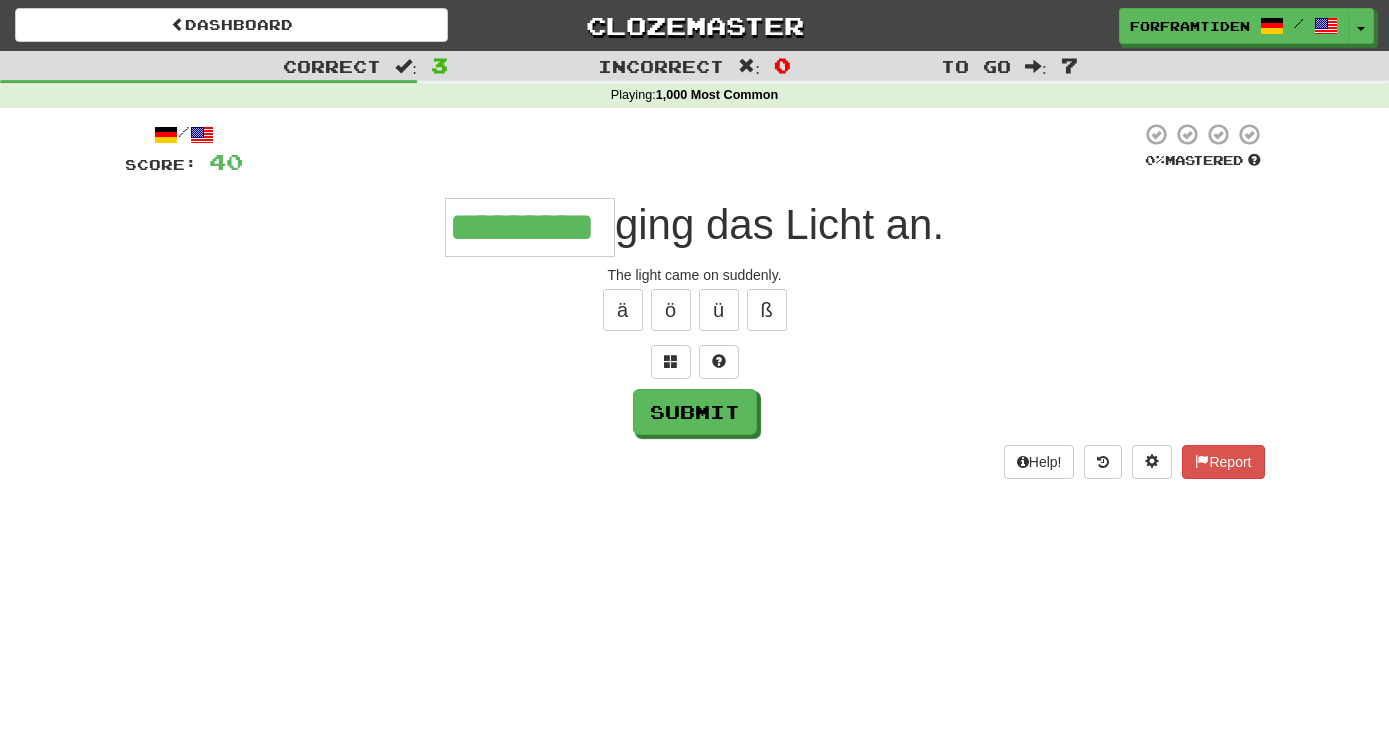 type on "*********" 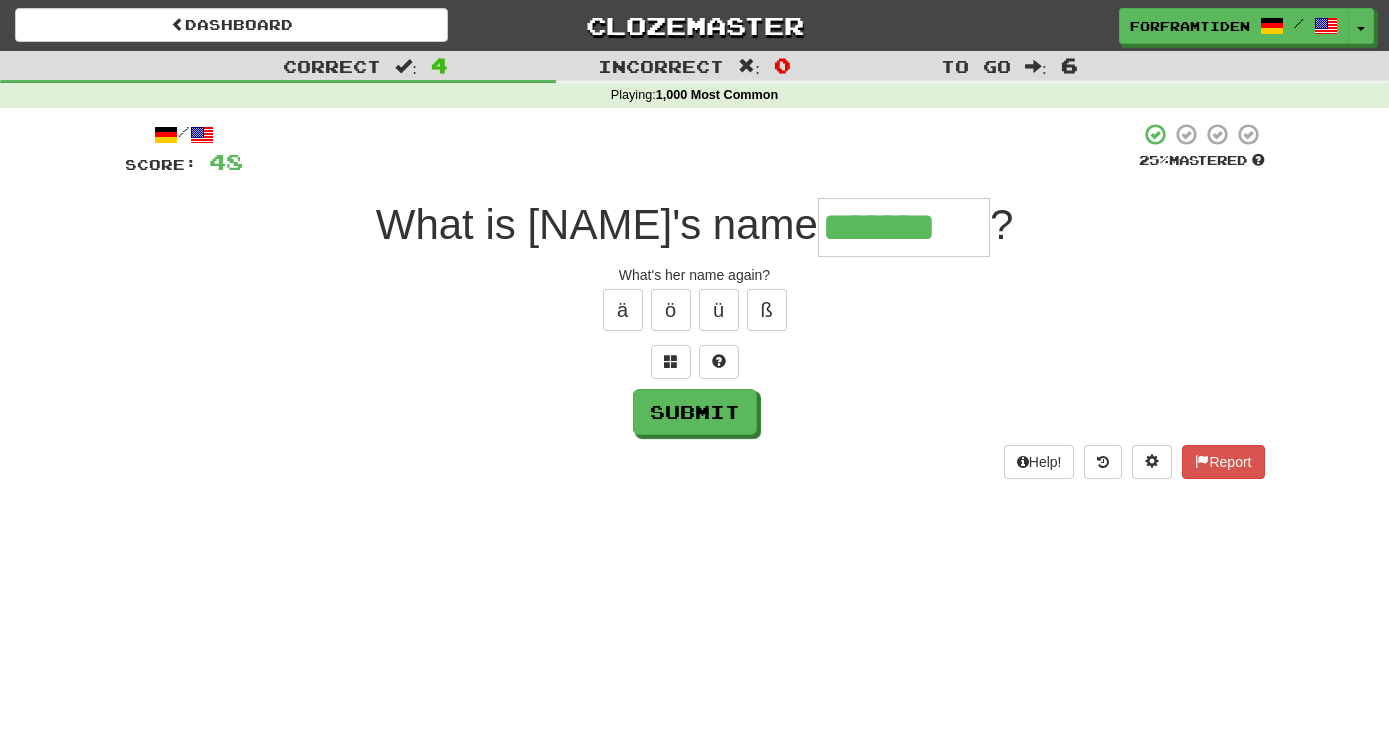 type on "*******" 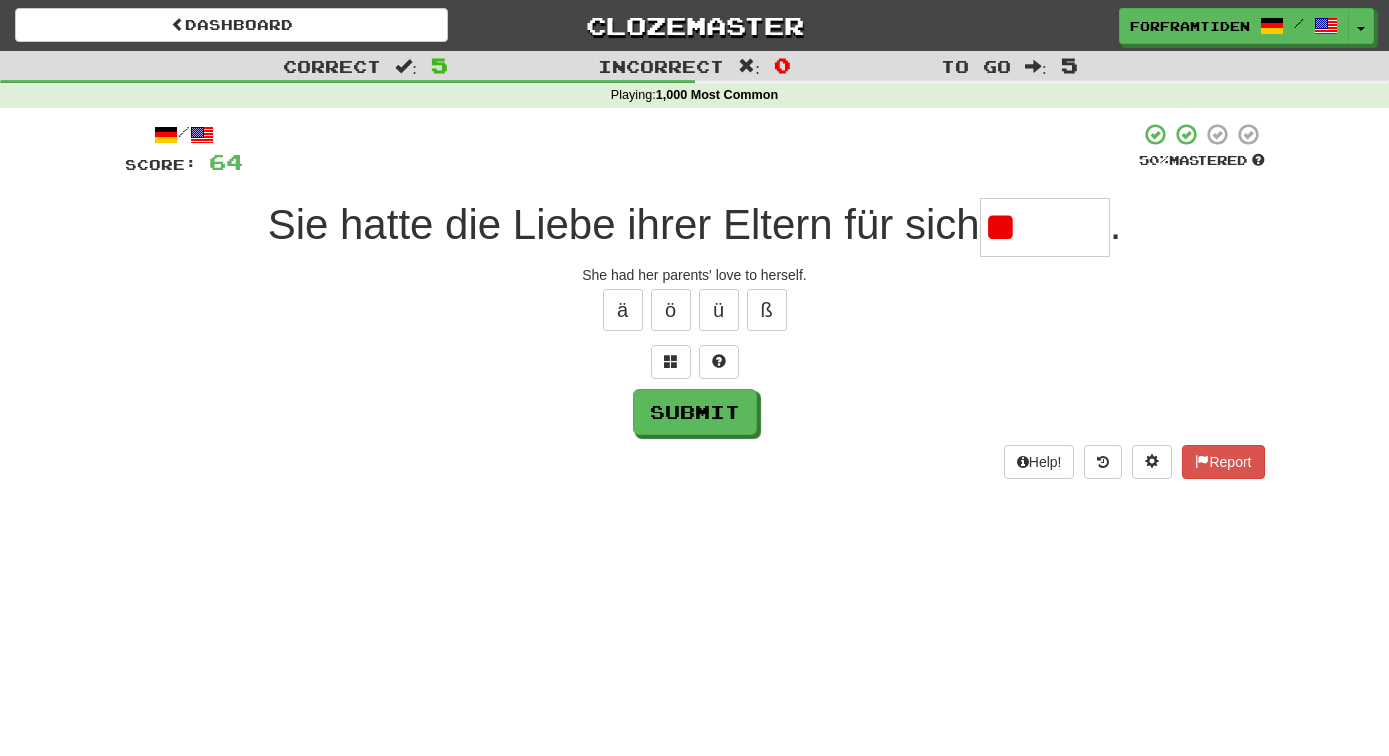 type on "*" 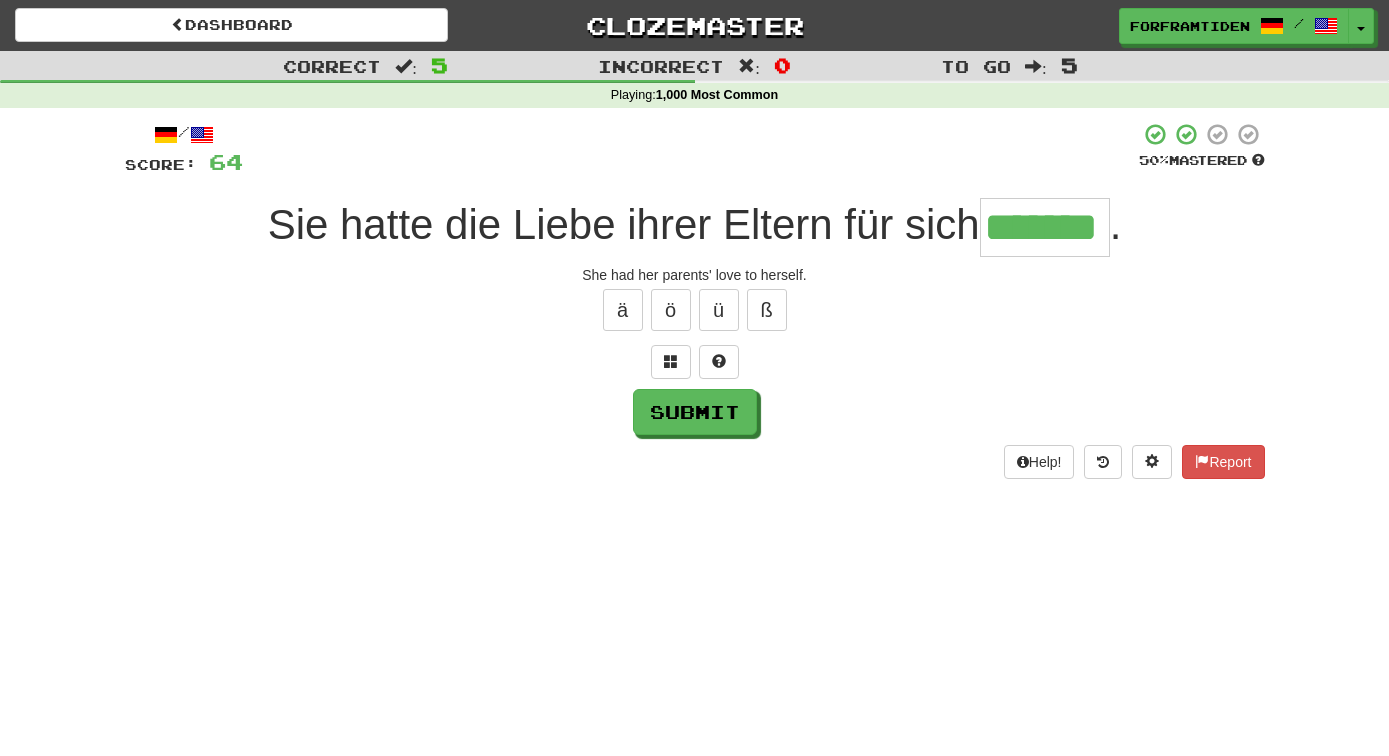 type on "*******" 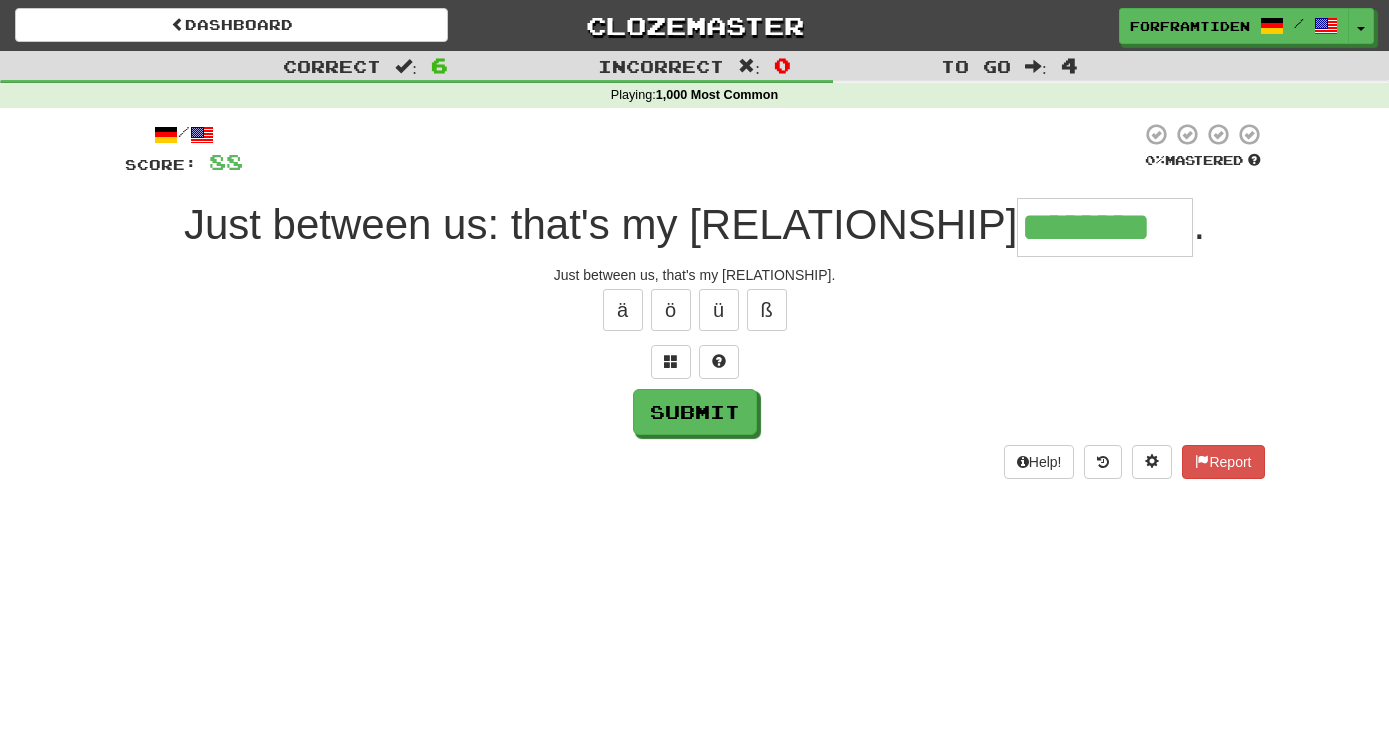 type on "********" 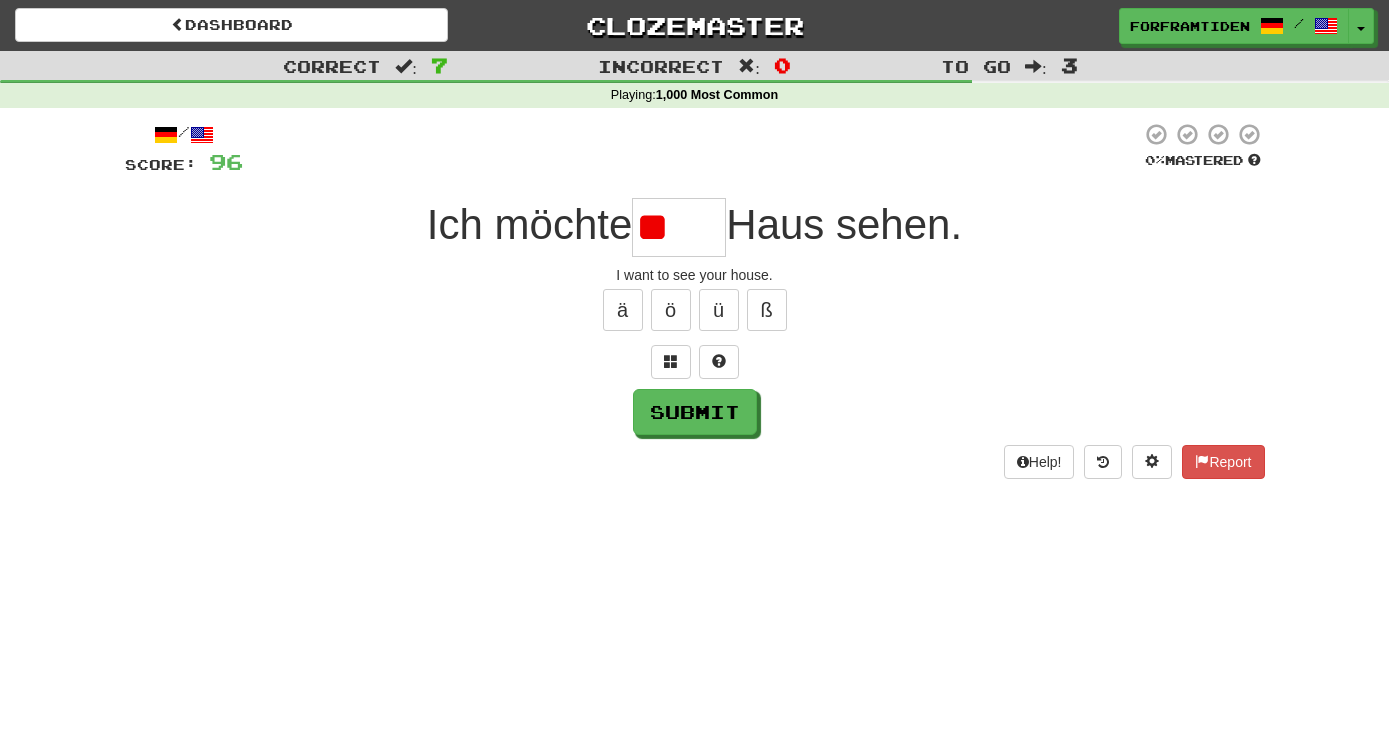 type on "*" 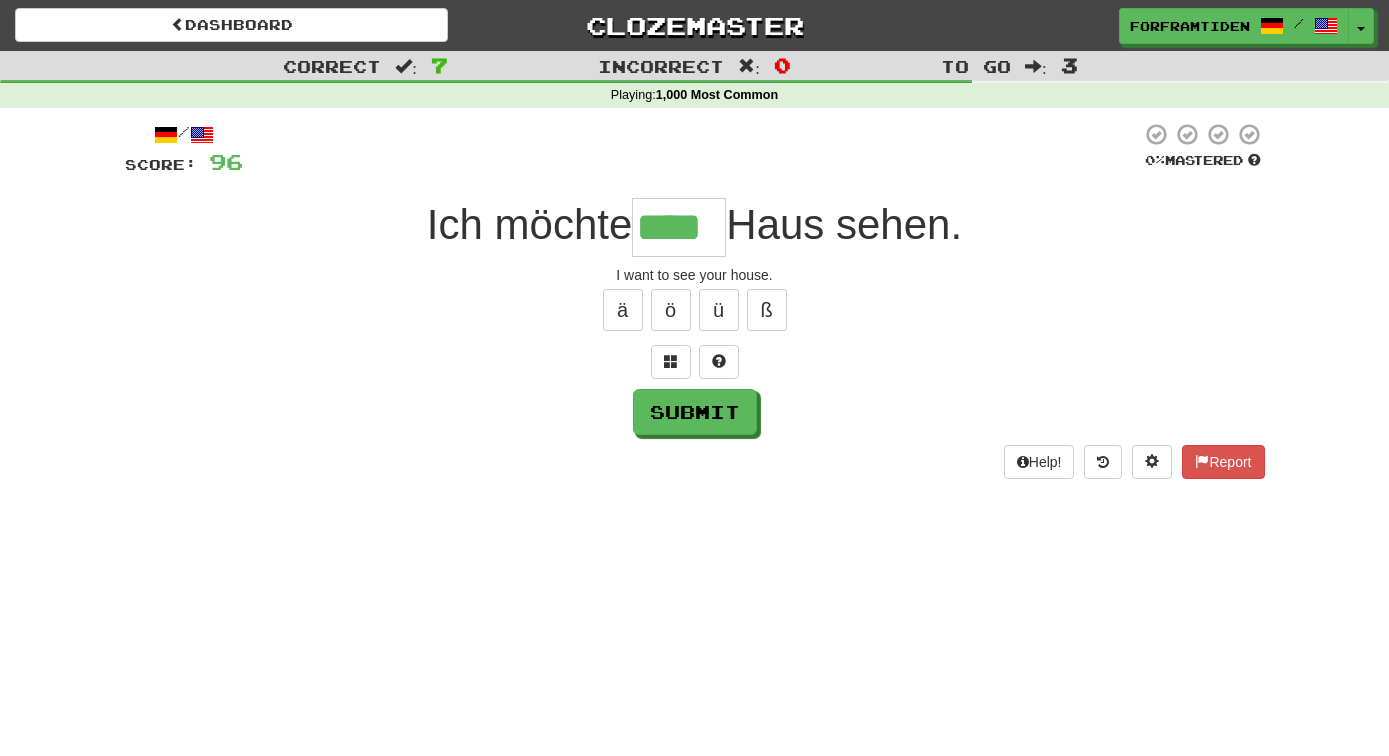type on "****" 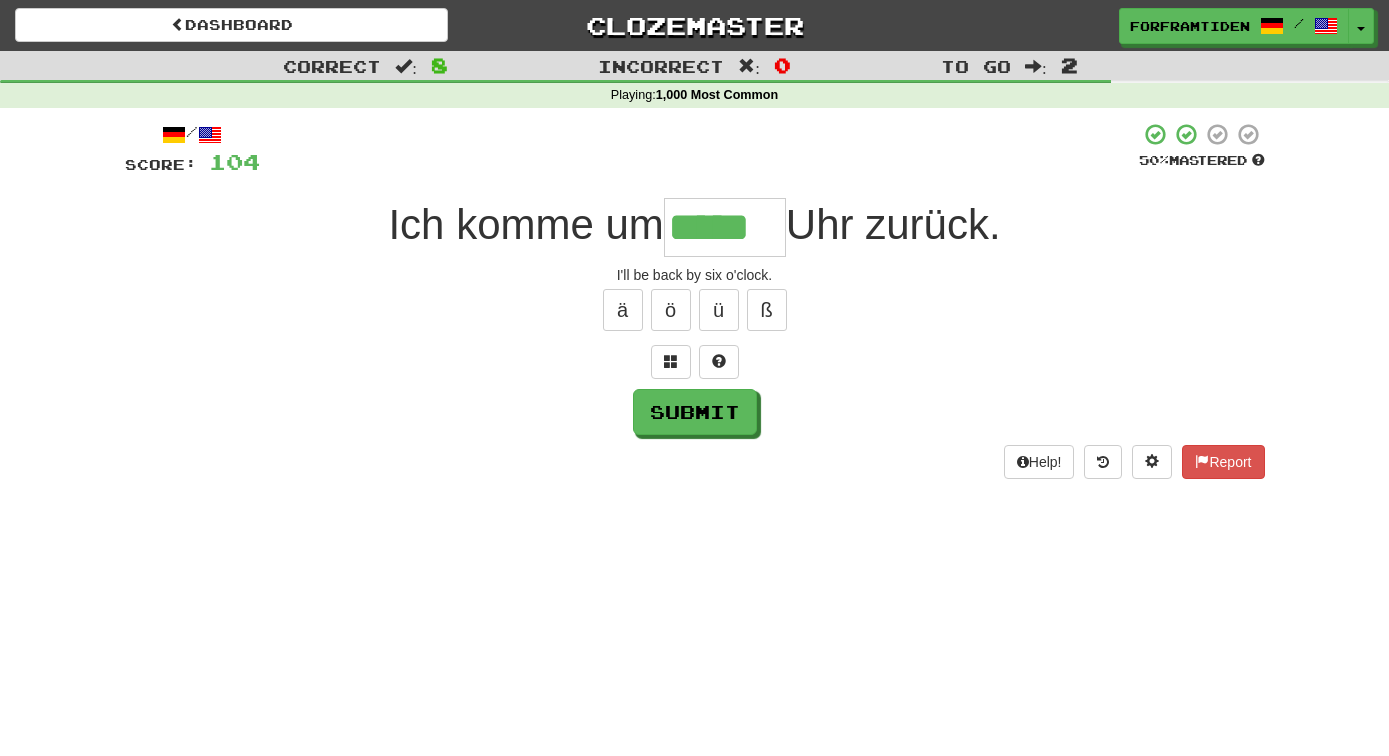 type on "*****" 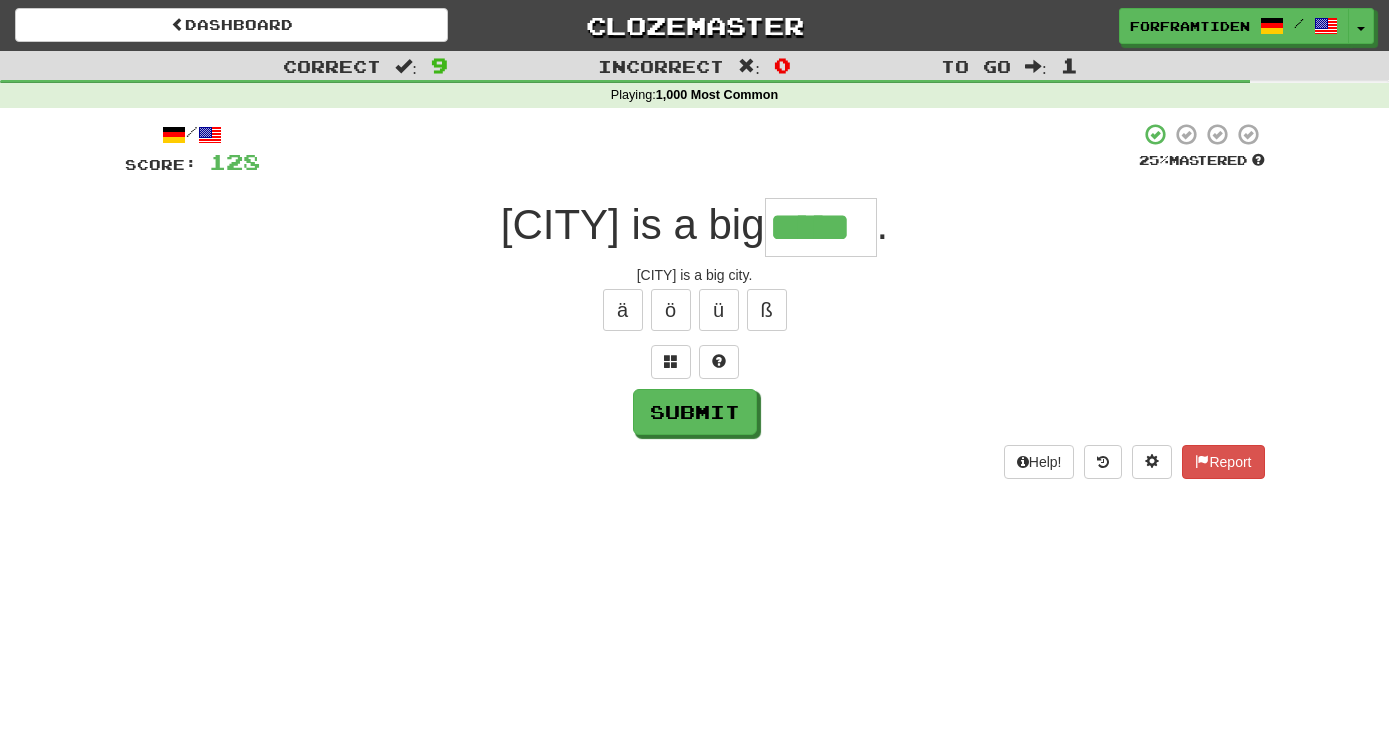 type on "*****" 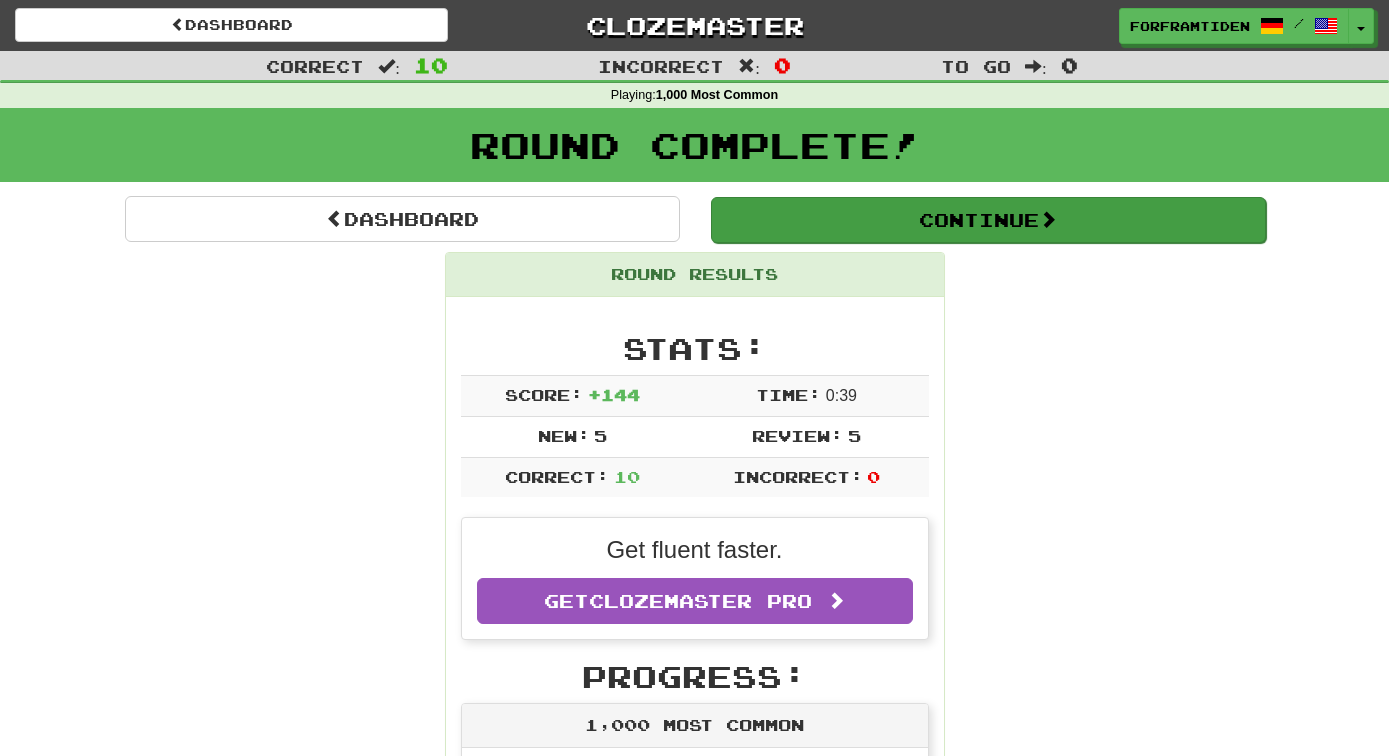 click on "Continue" at bounding box center (988, 220) 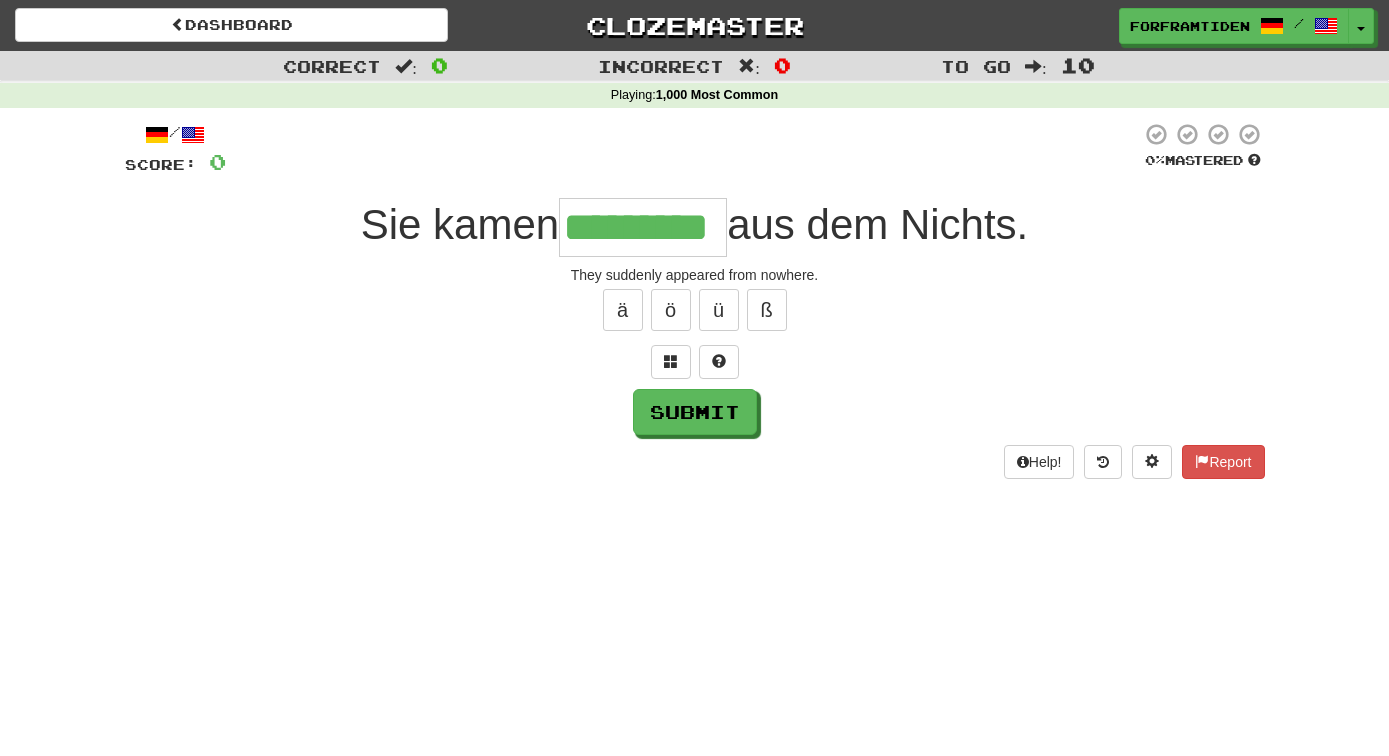 type on "*********" 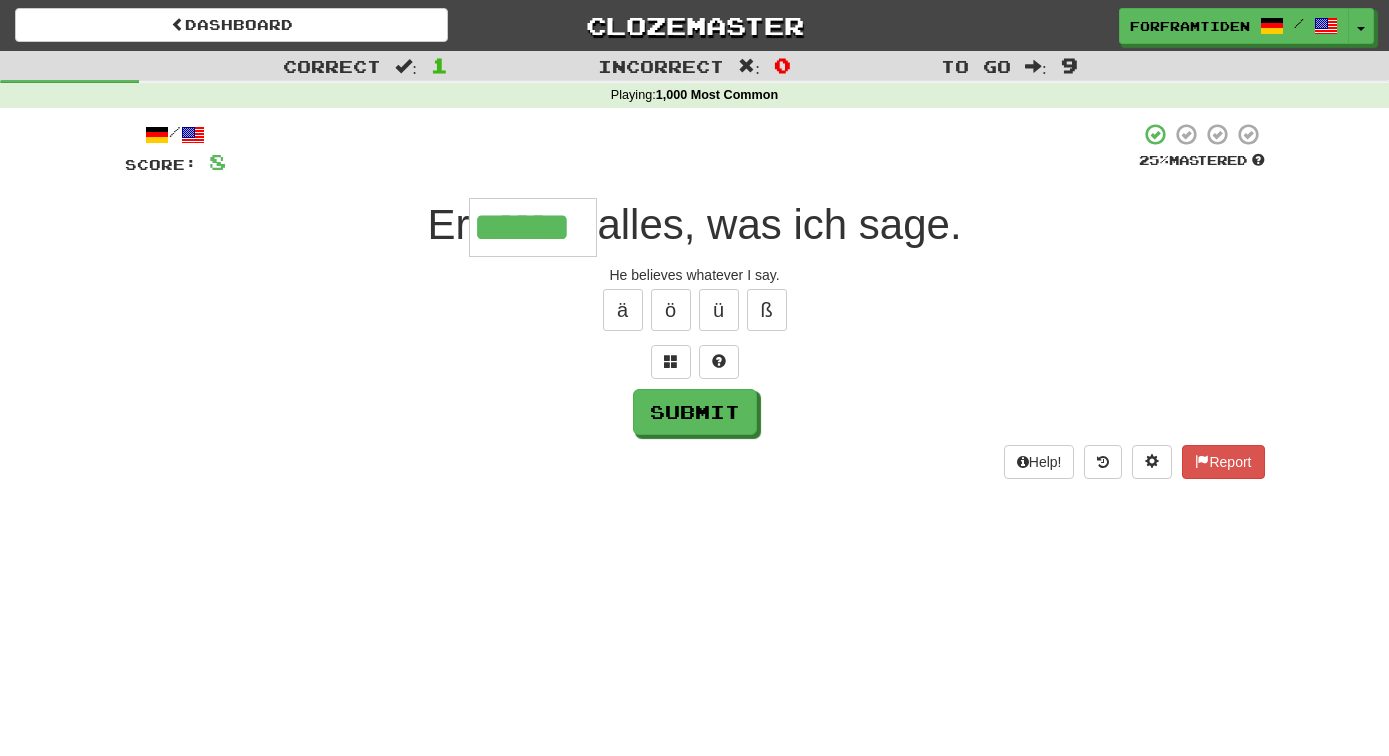 type on "******" 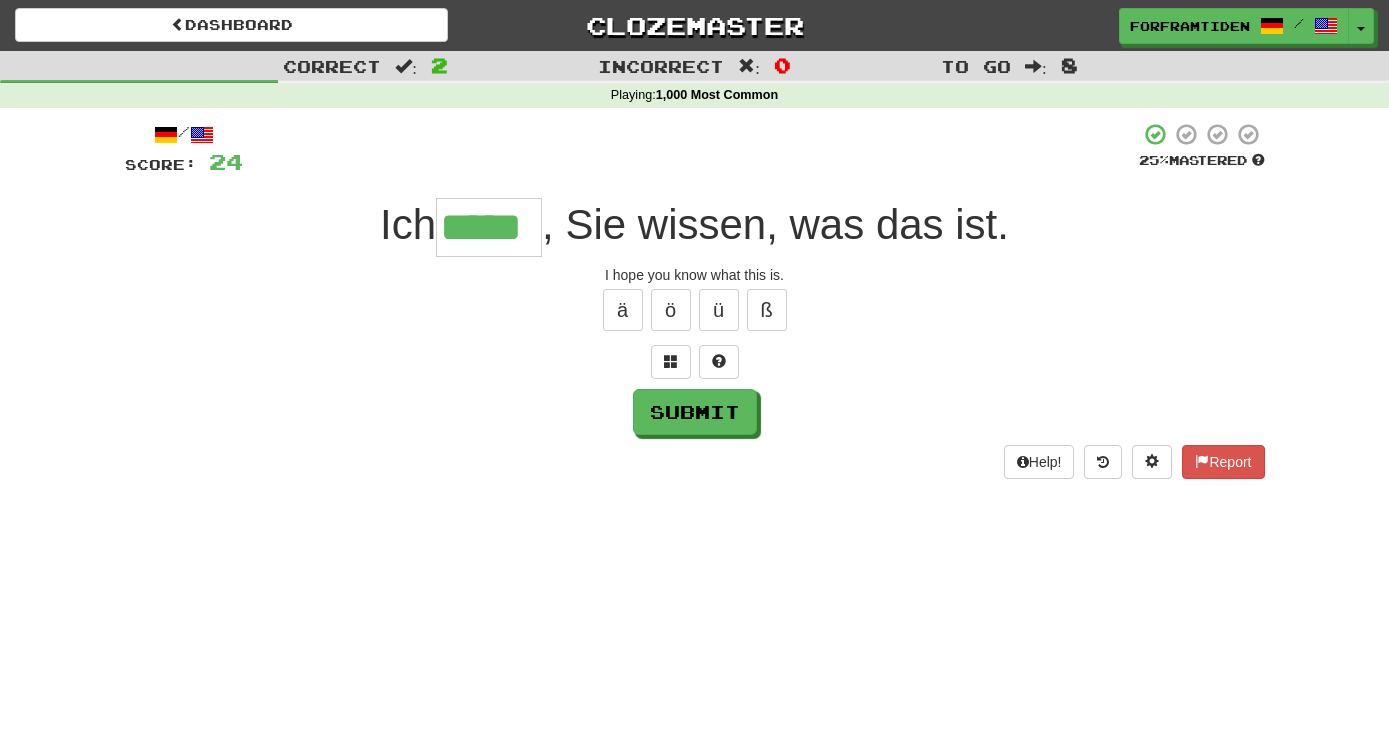 type on "*****" 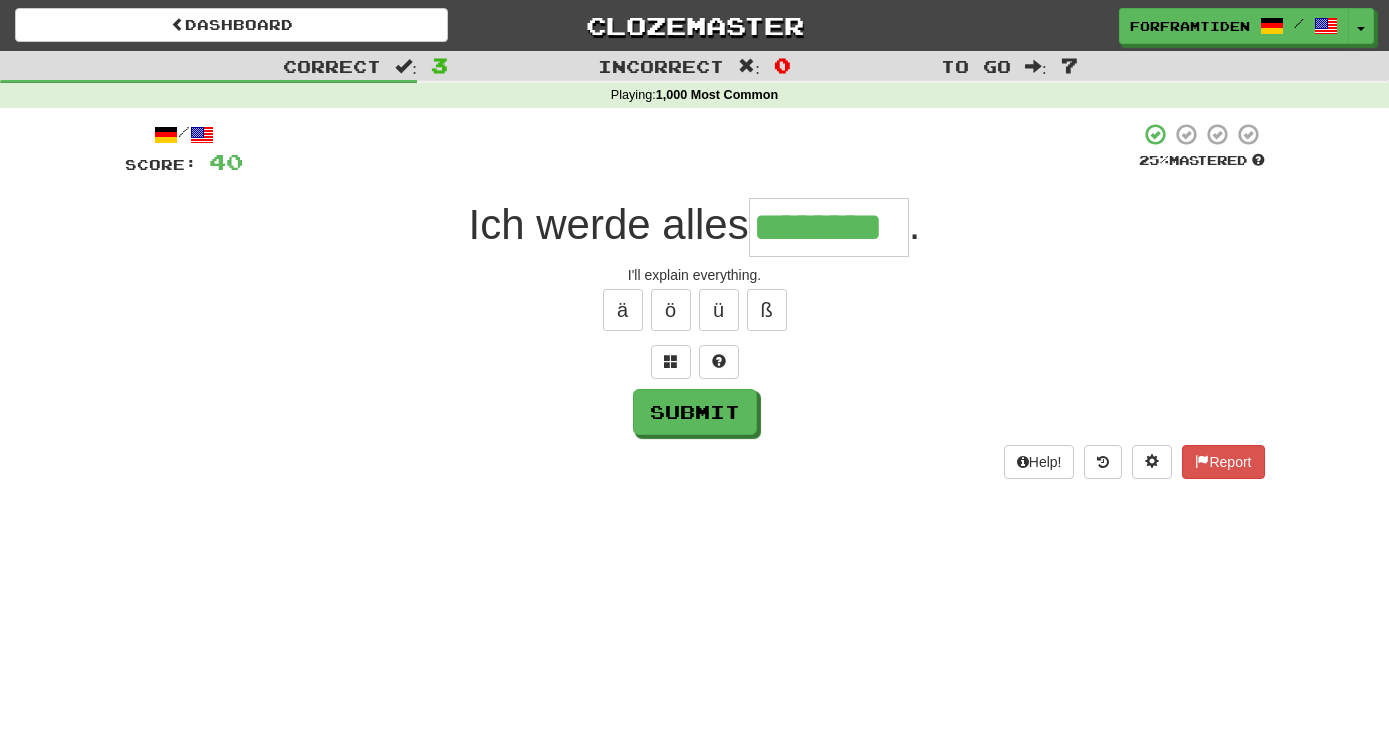 type on "********" 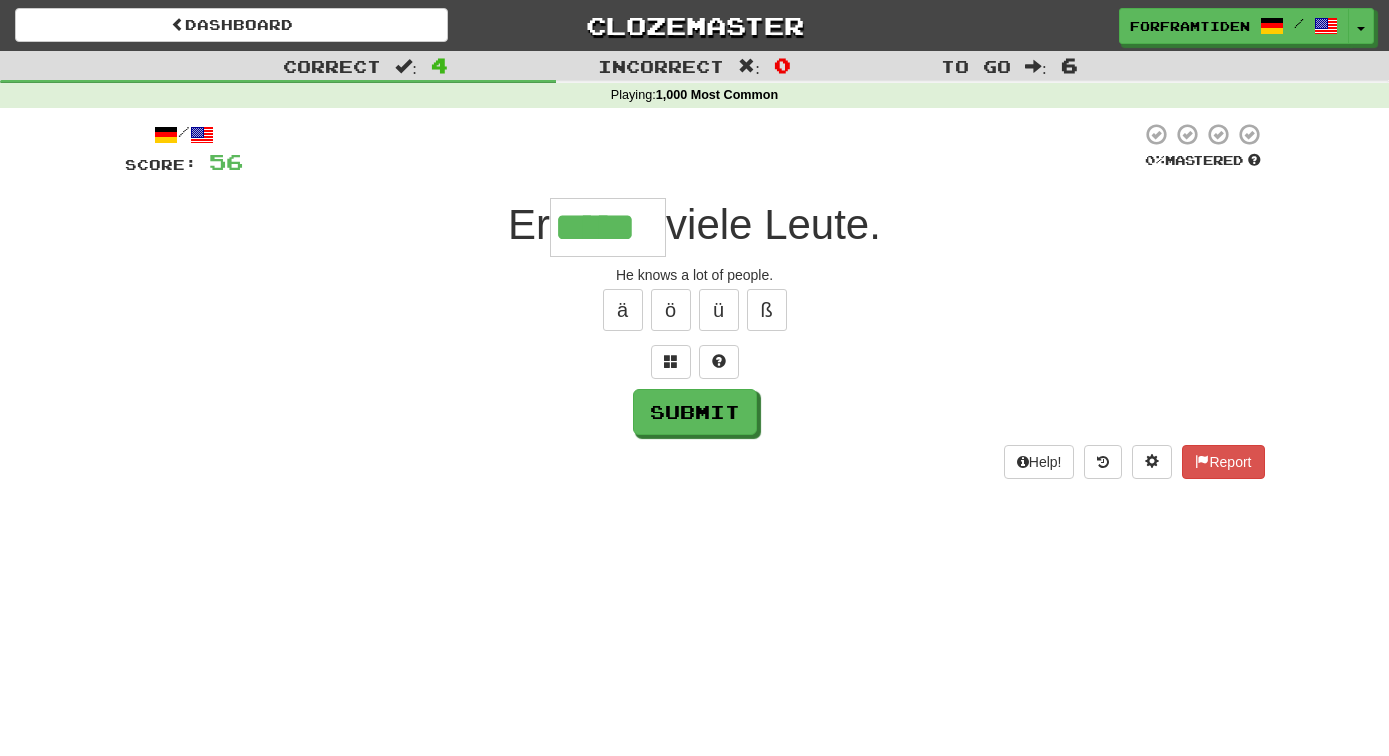 type on "*****" 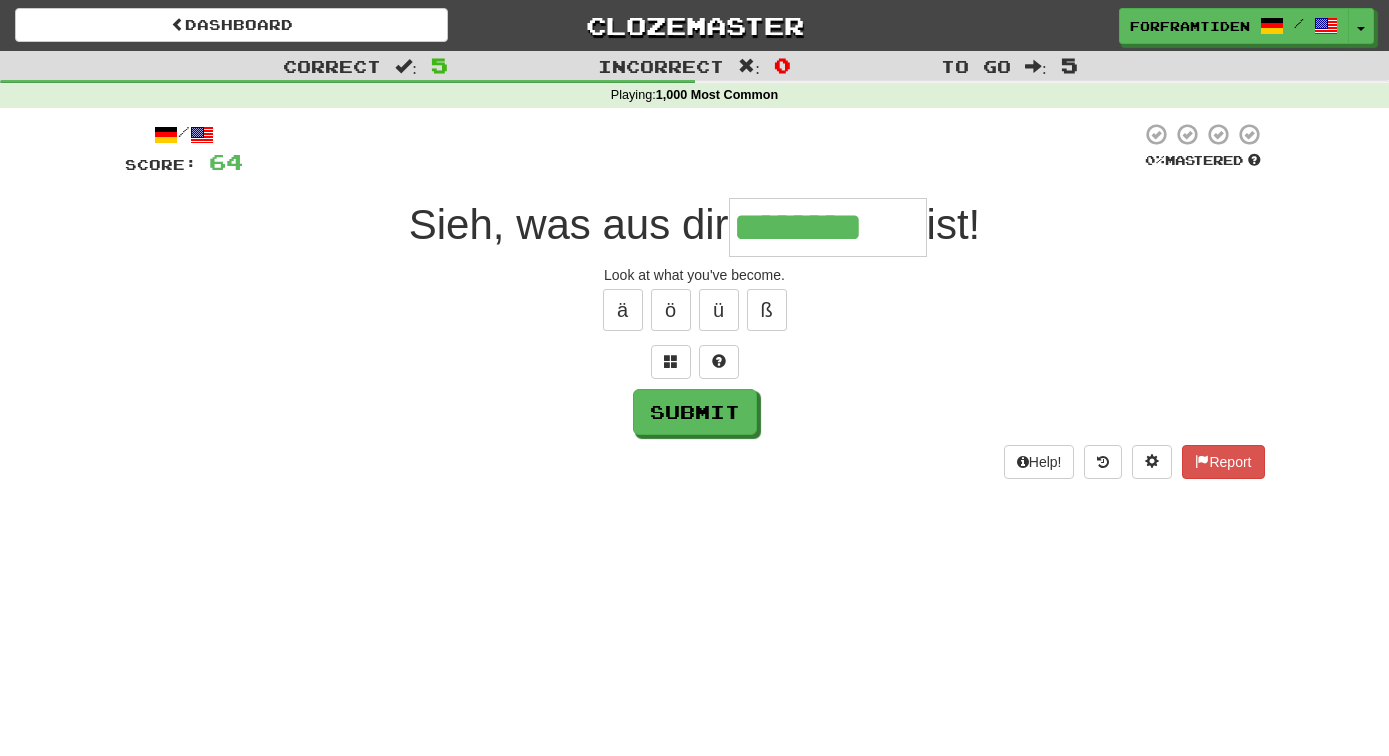 type on "********" 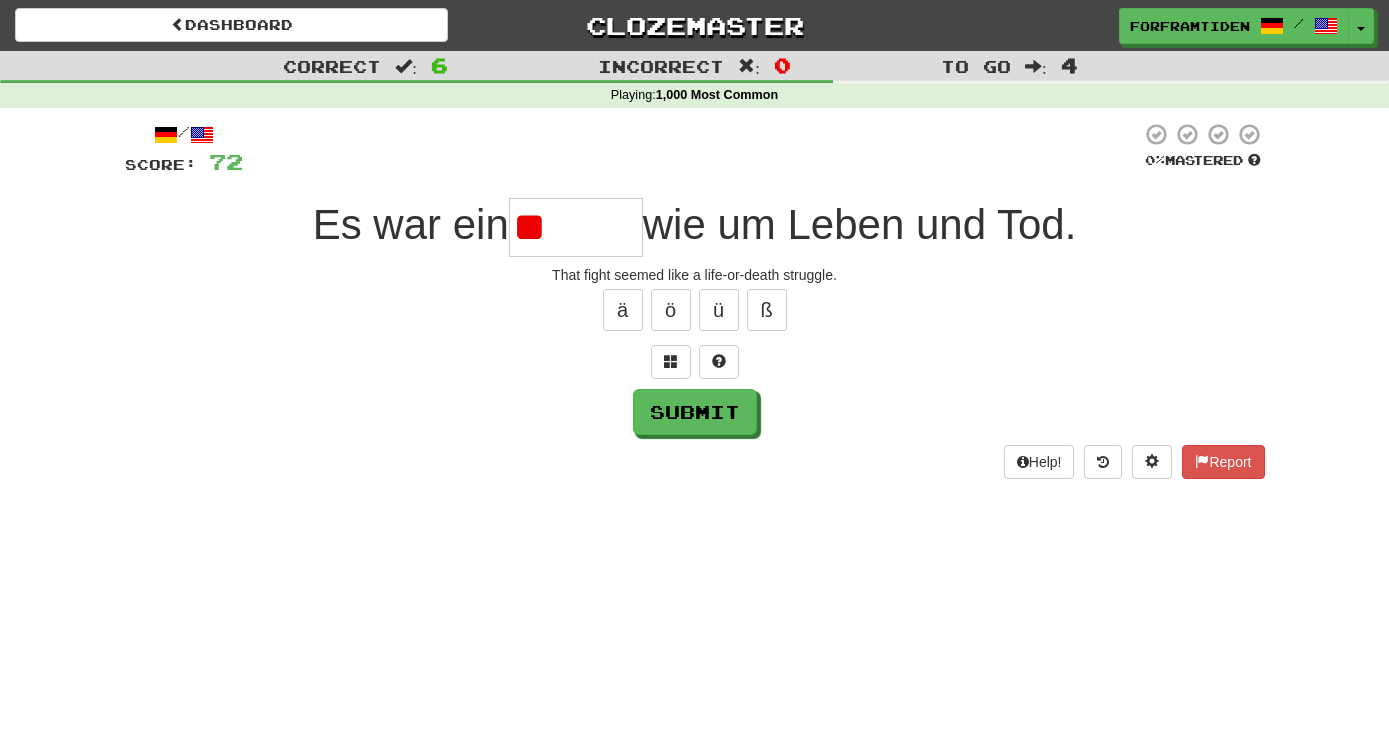 type on "*" 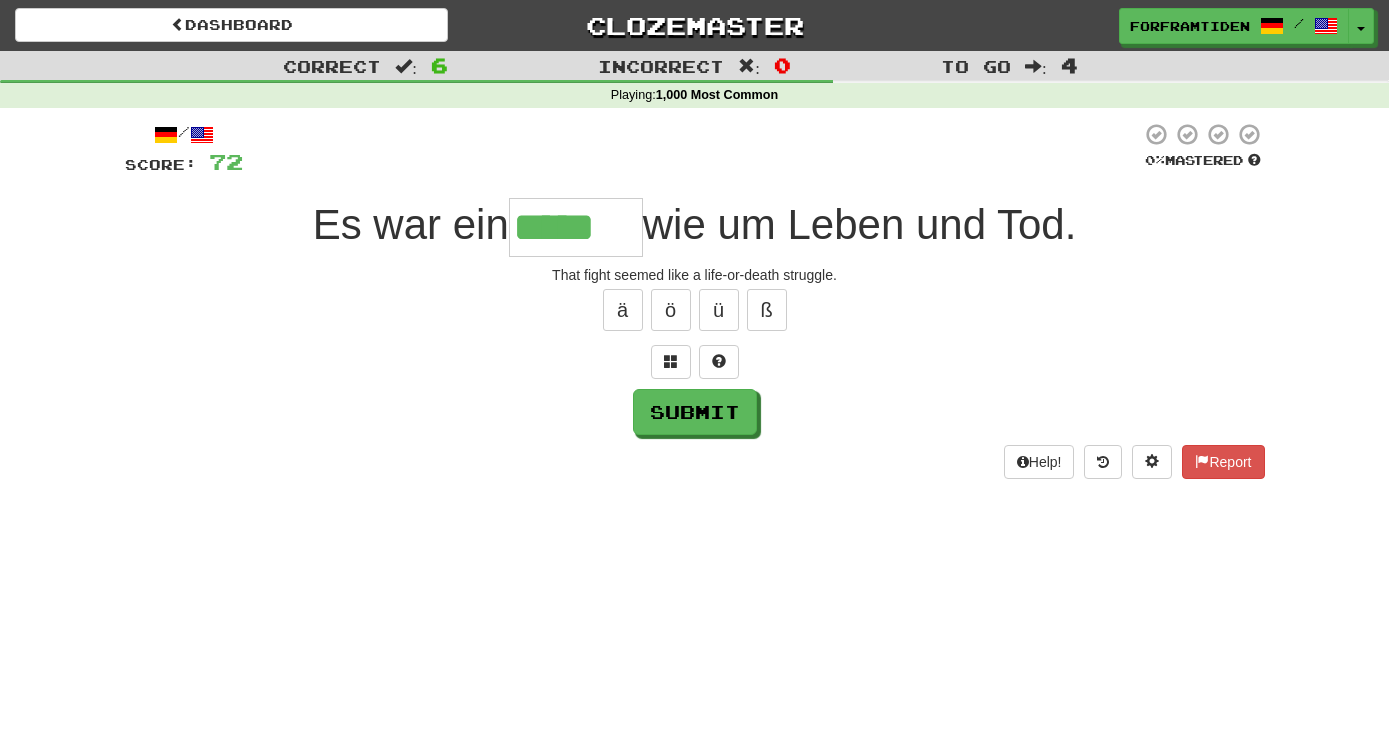 type on "*****" 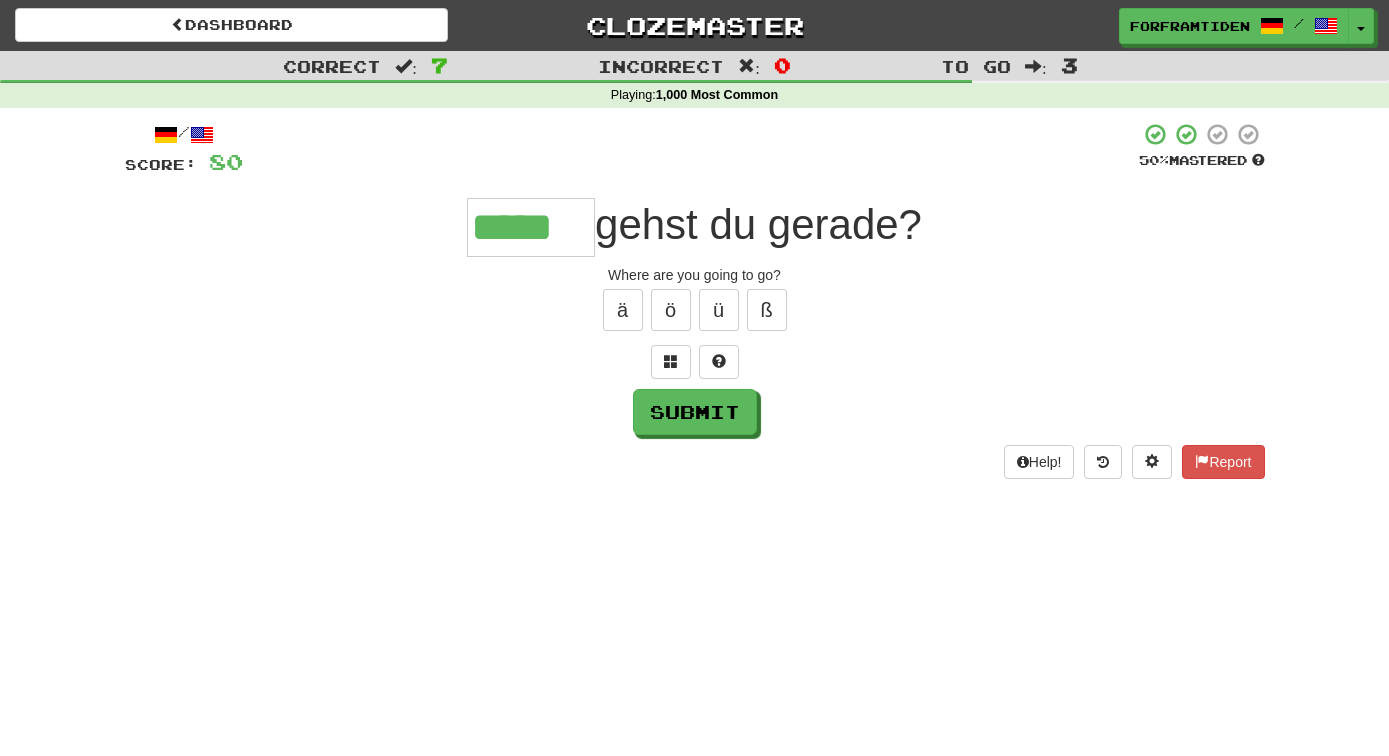 type on "*****" 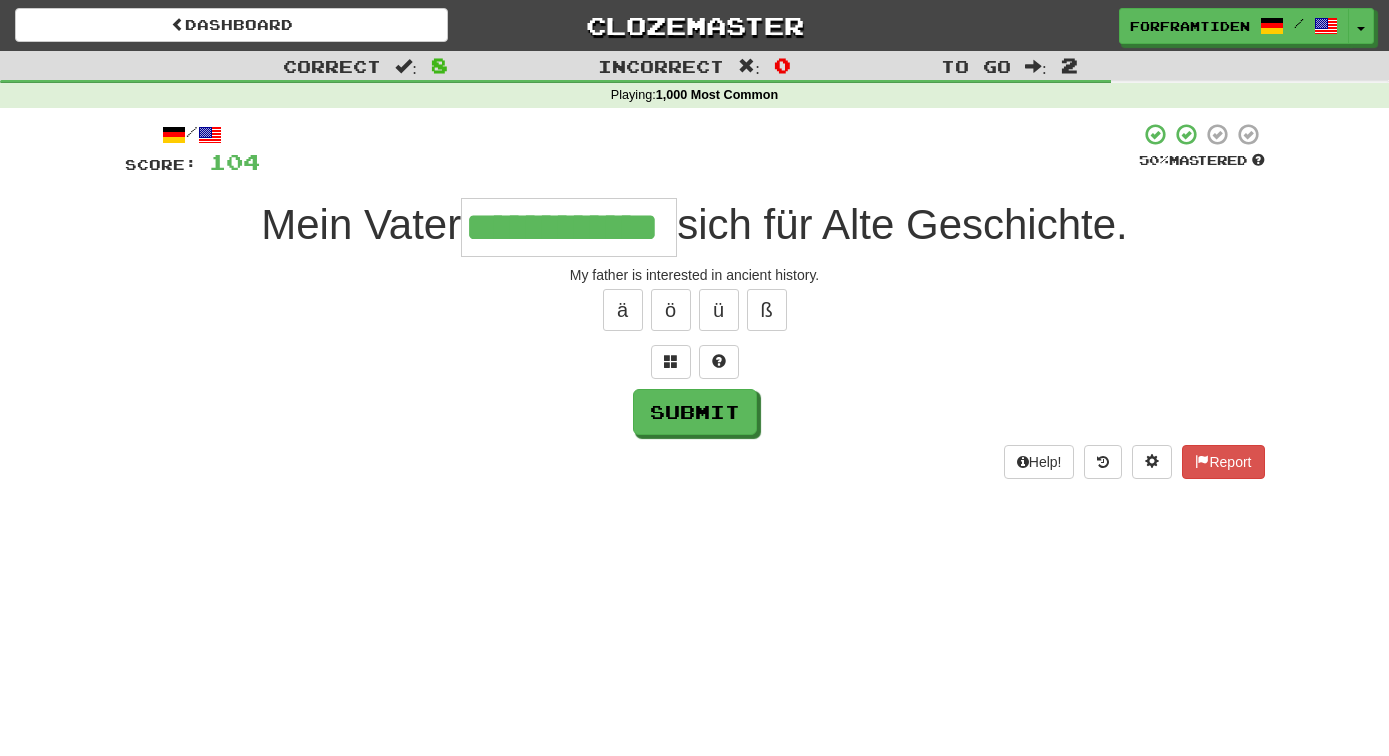 type on "**********" 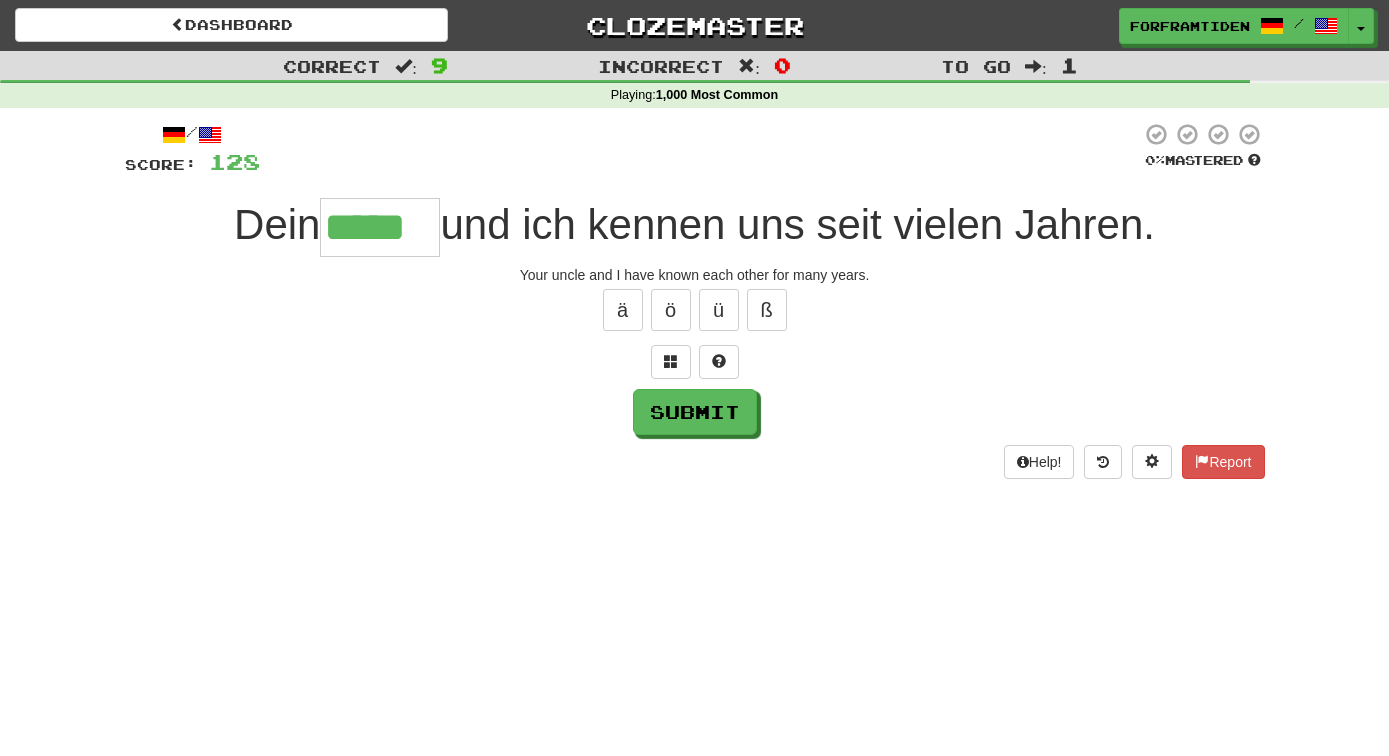 type on "*****" 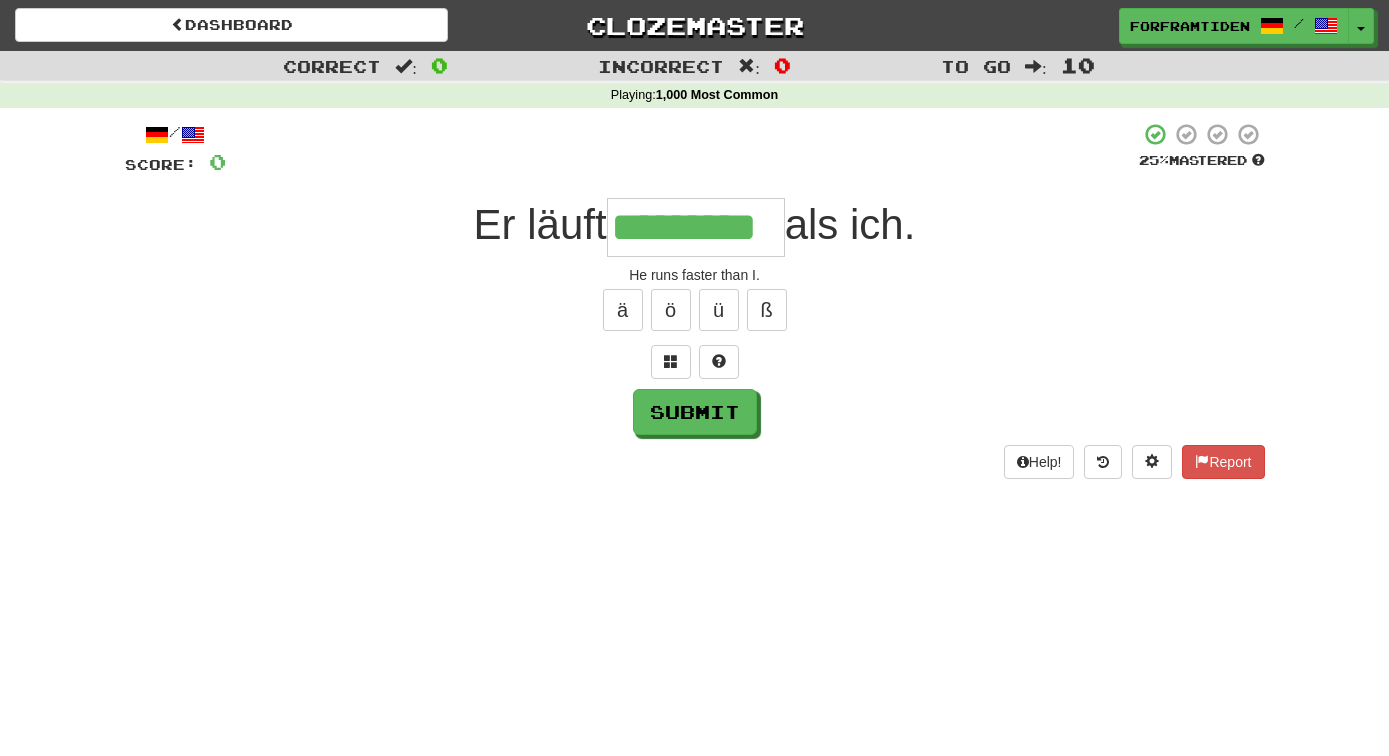 type on "*********" 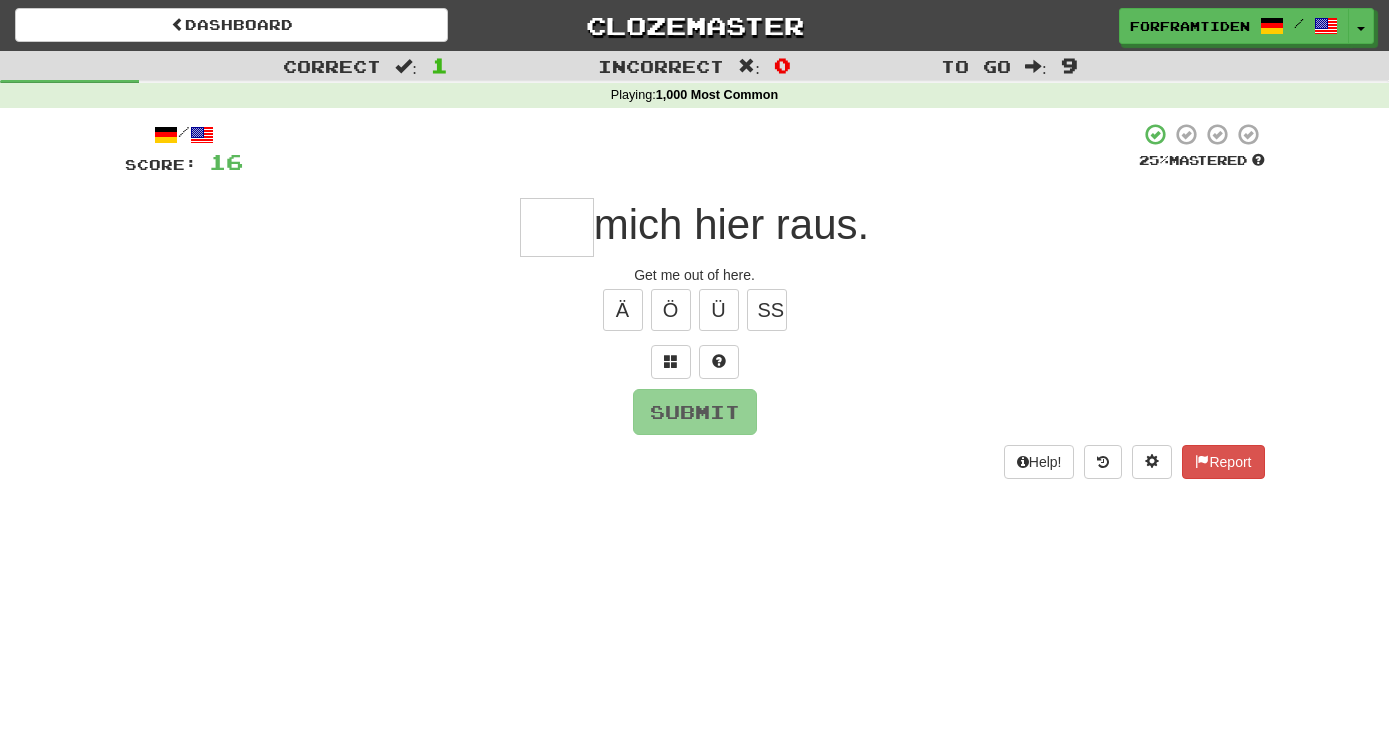type on "*" 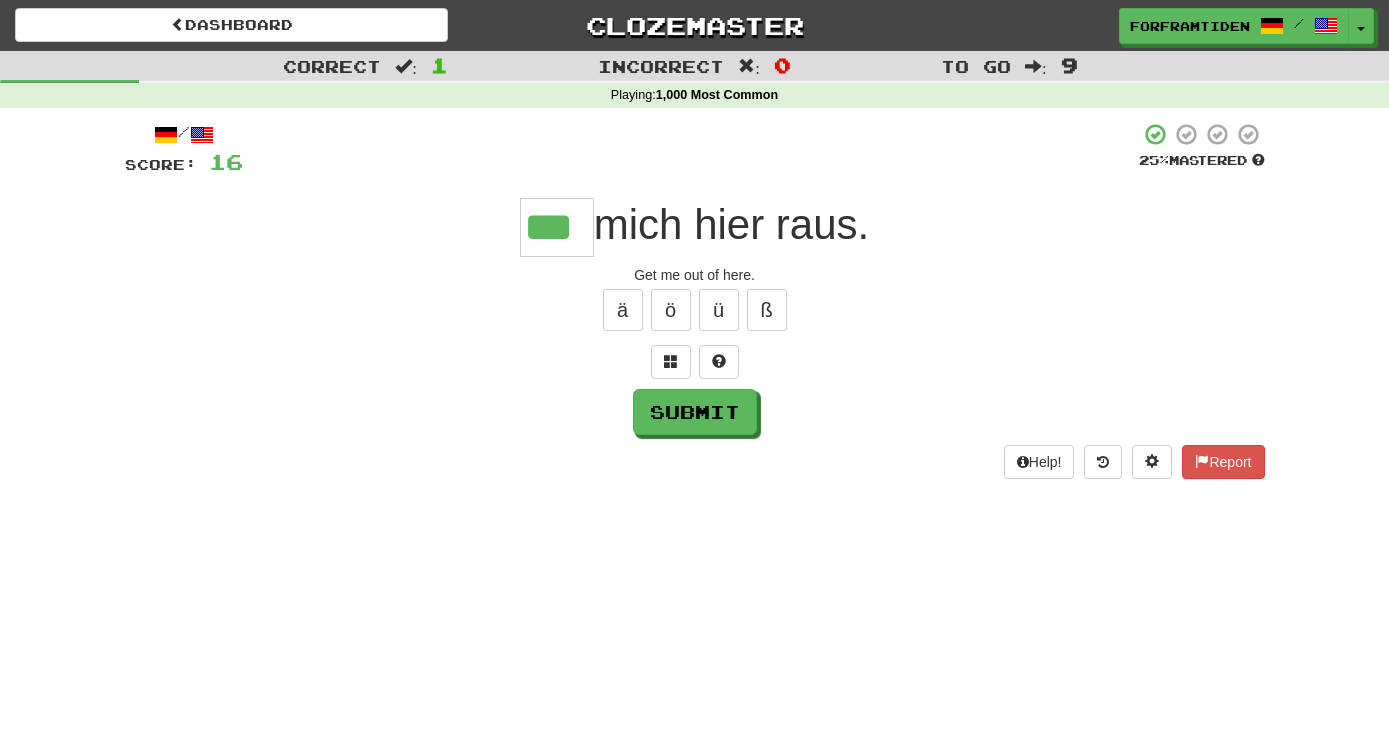type on "***" 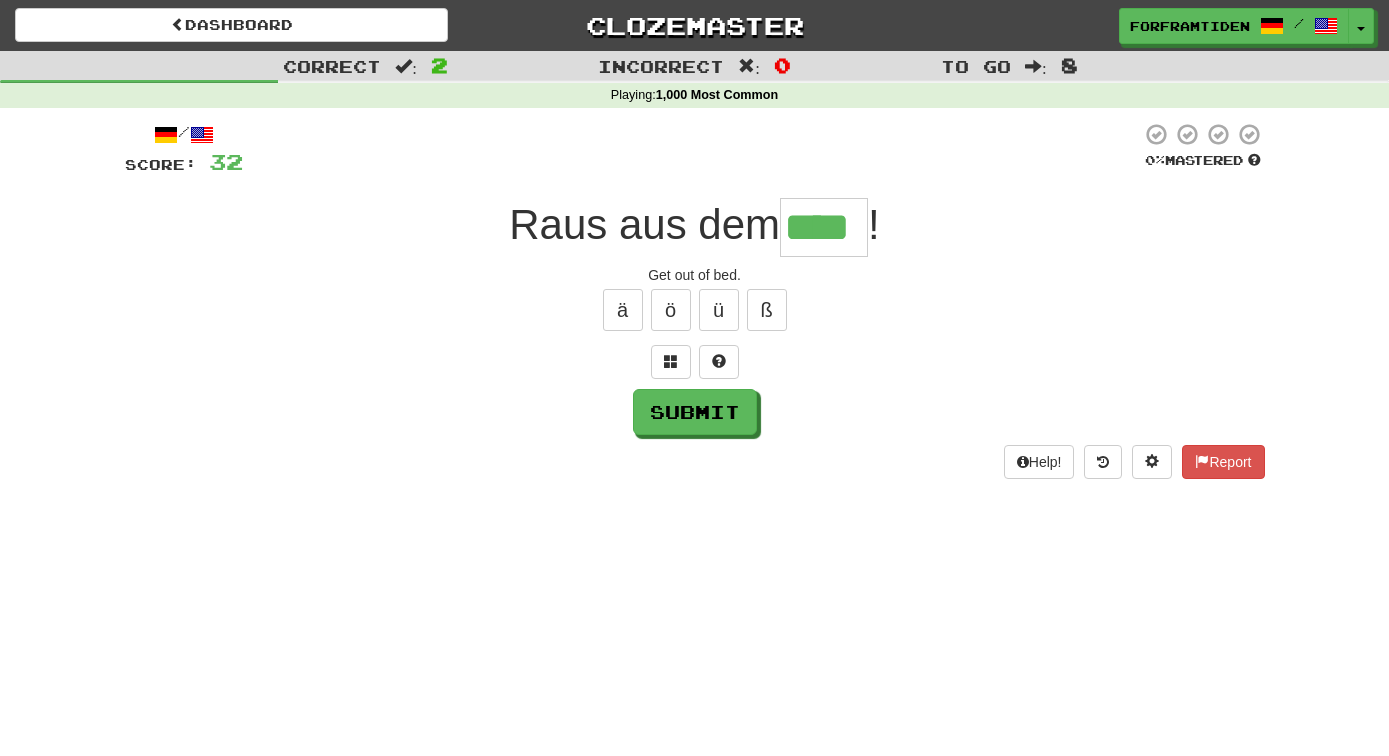type on "****" 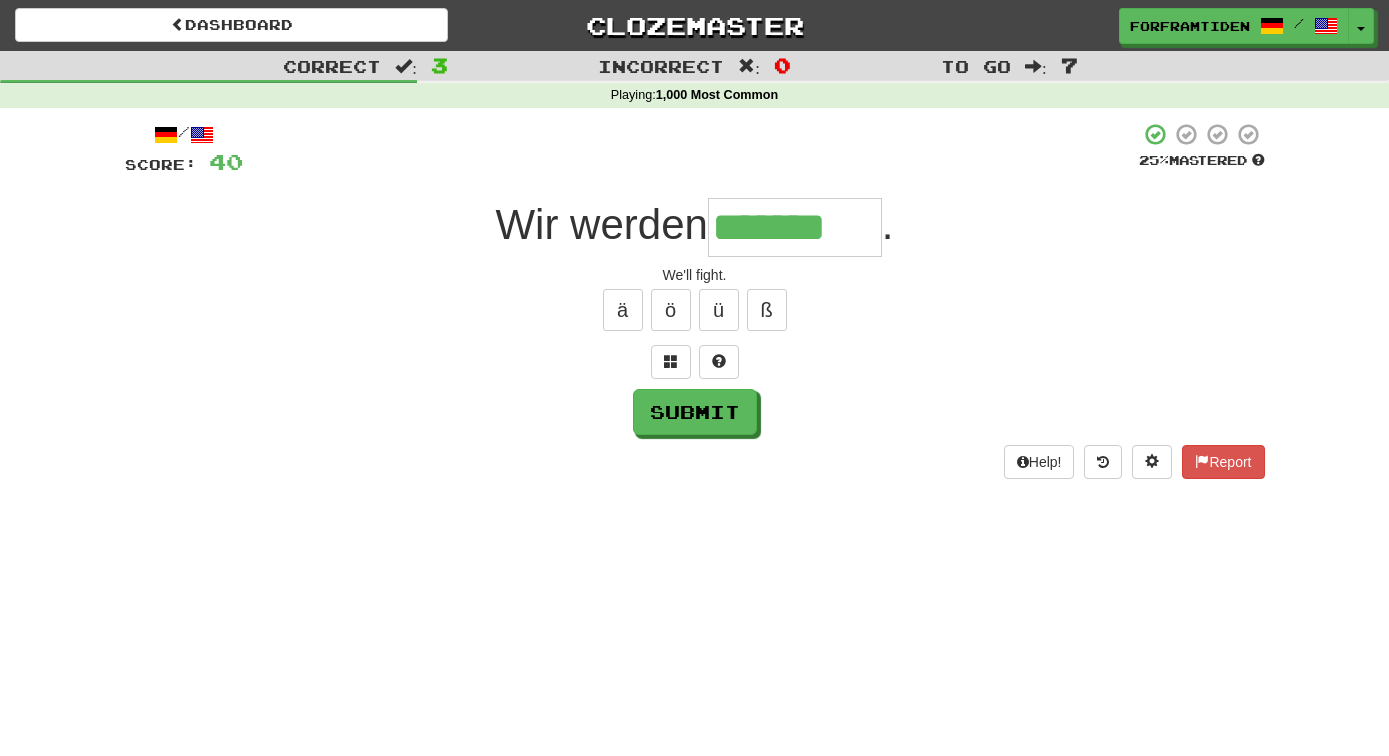type on "*******" 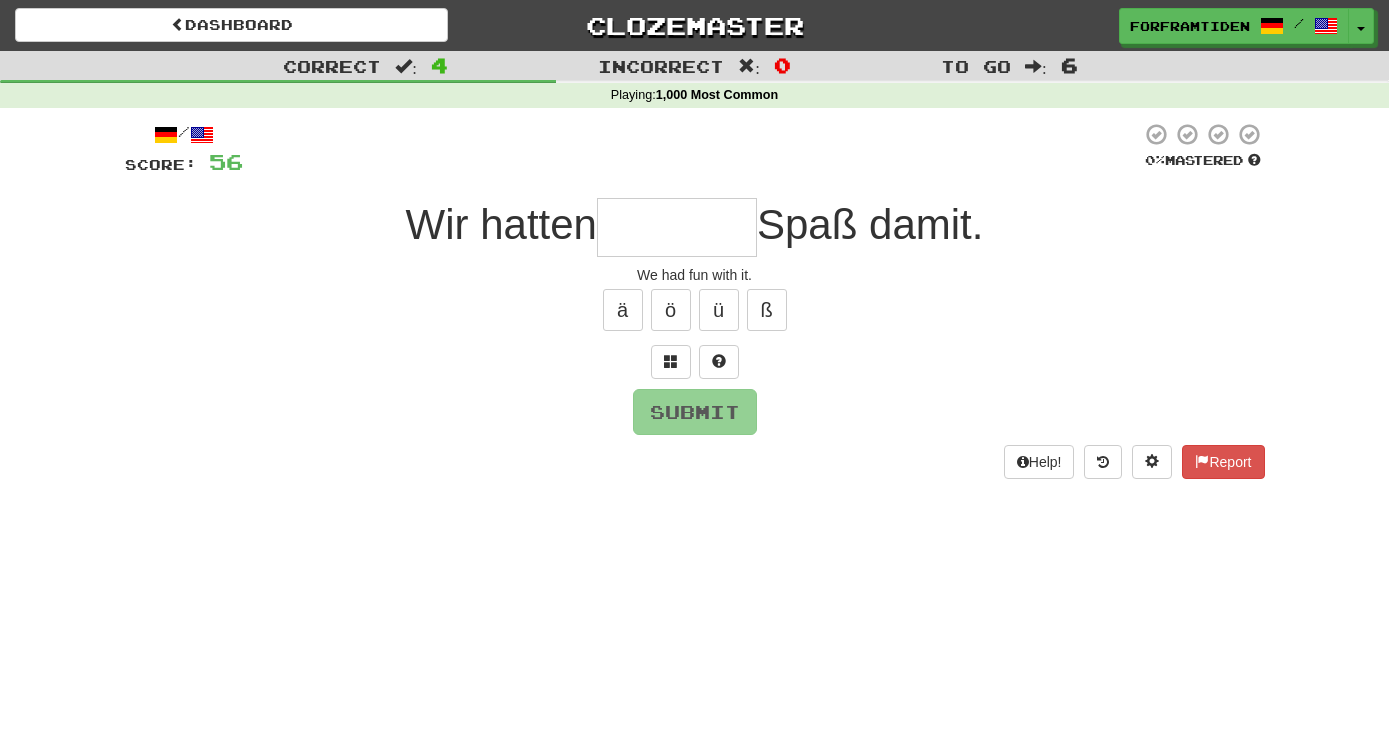 type on "*" 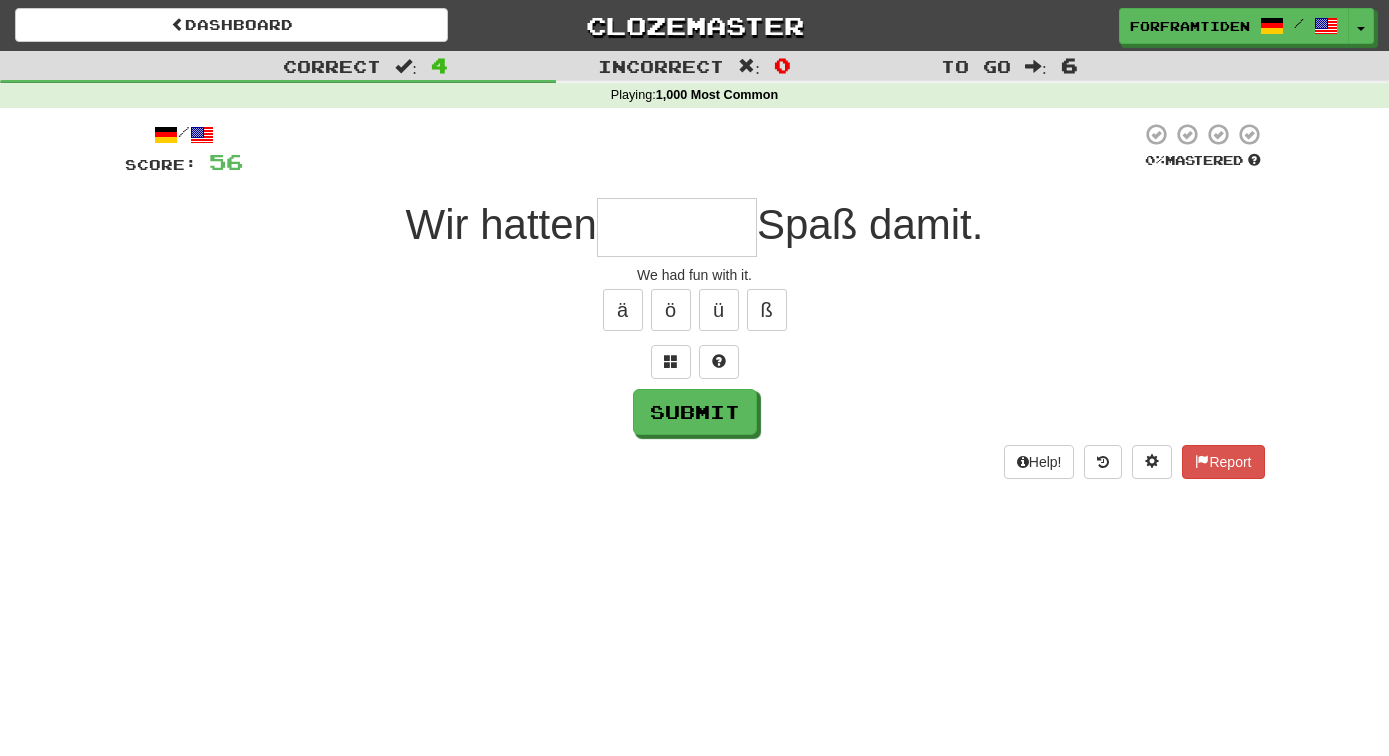 type on "*" 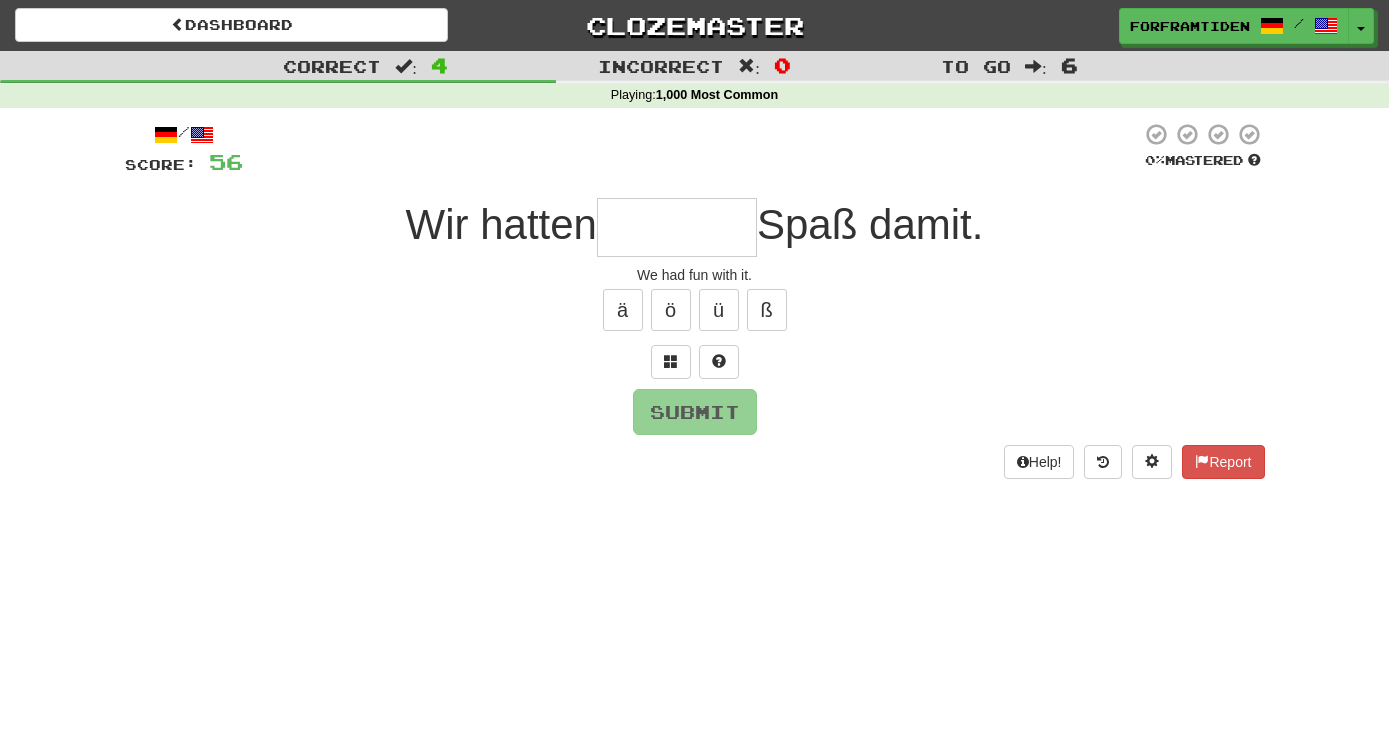 type on "*" 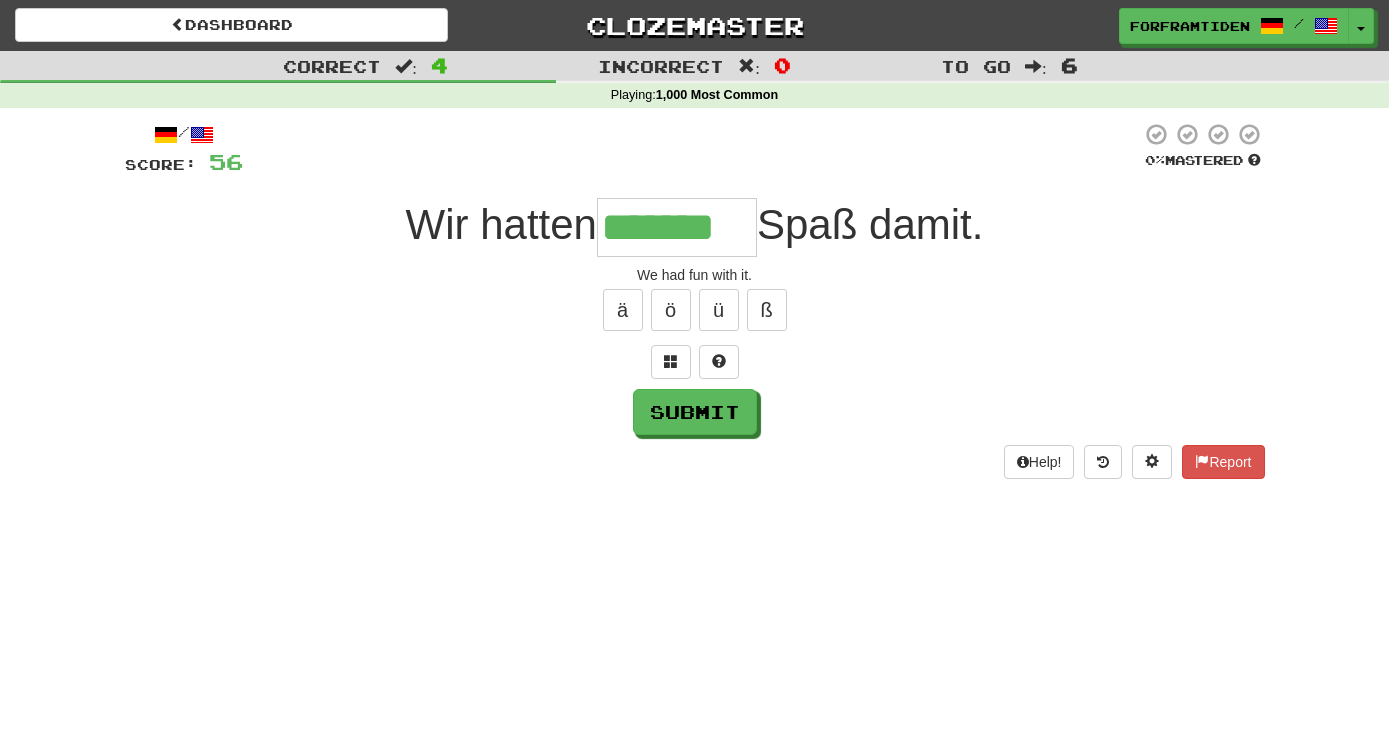 type on "*******" 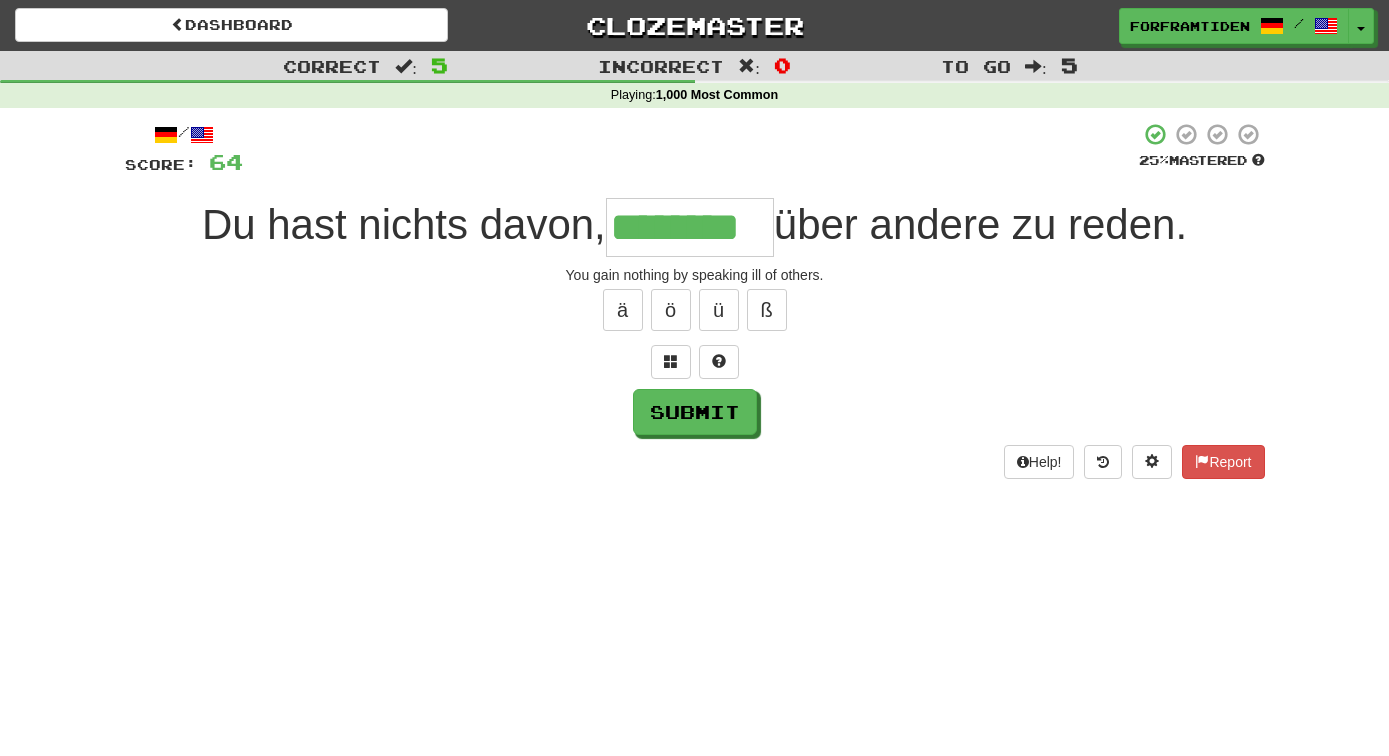 type on "********" 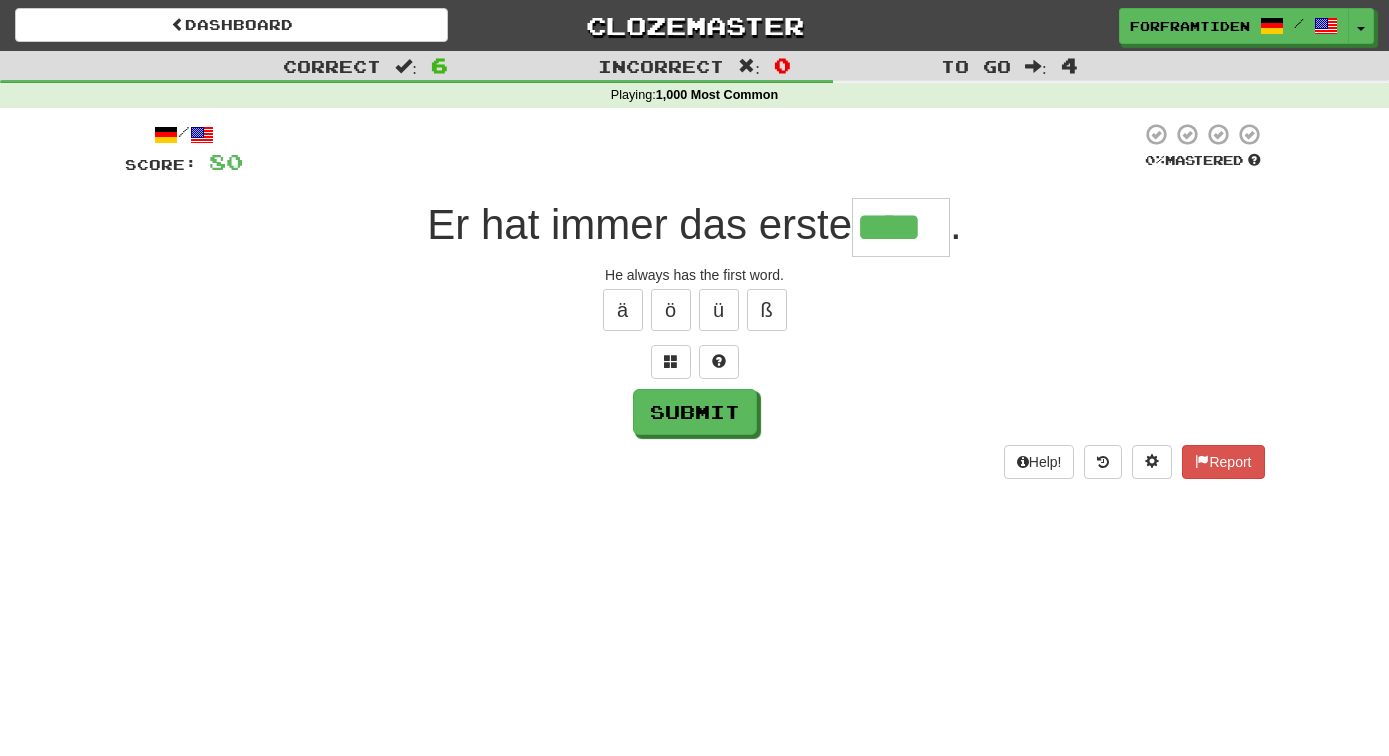type on "****" 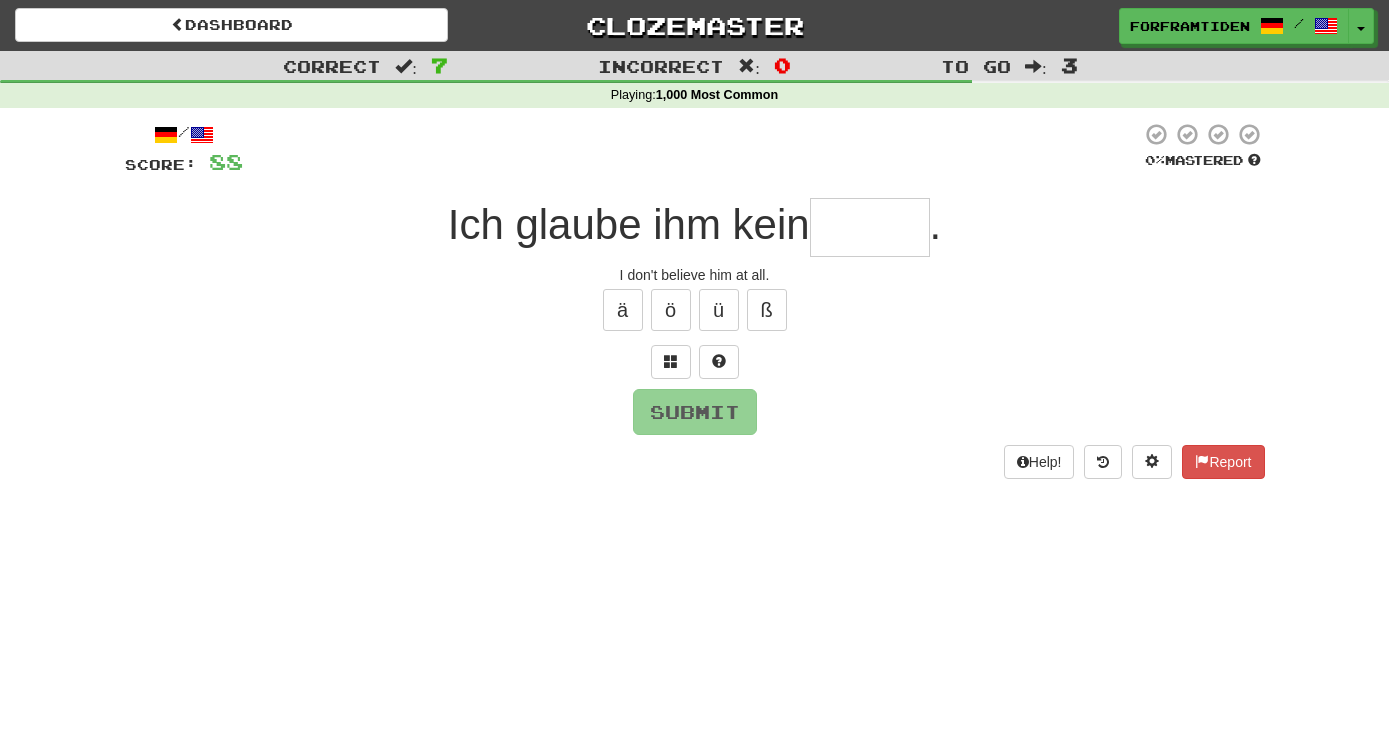 type on "*" 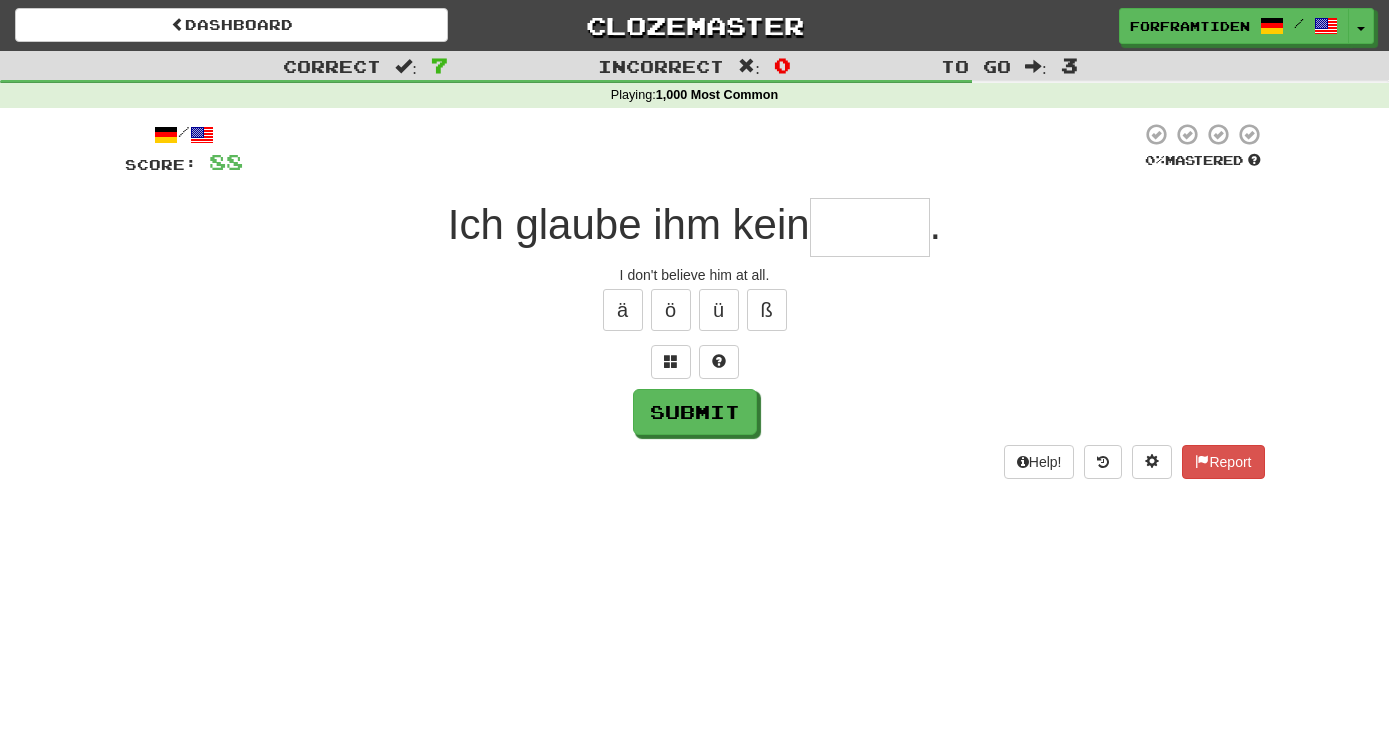 type on "*" 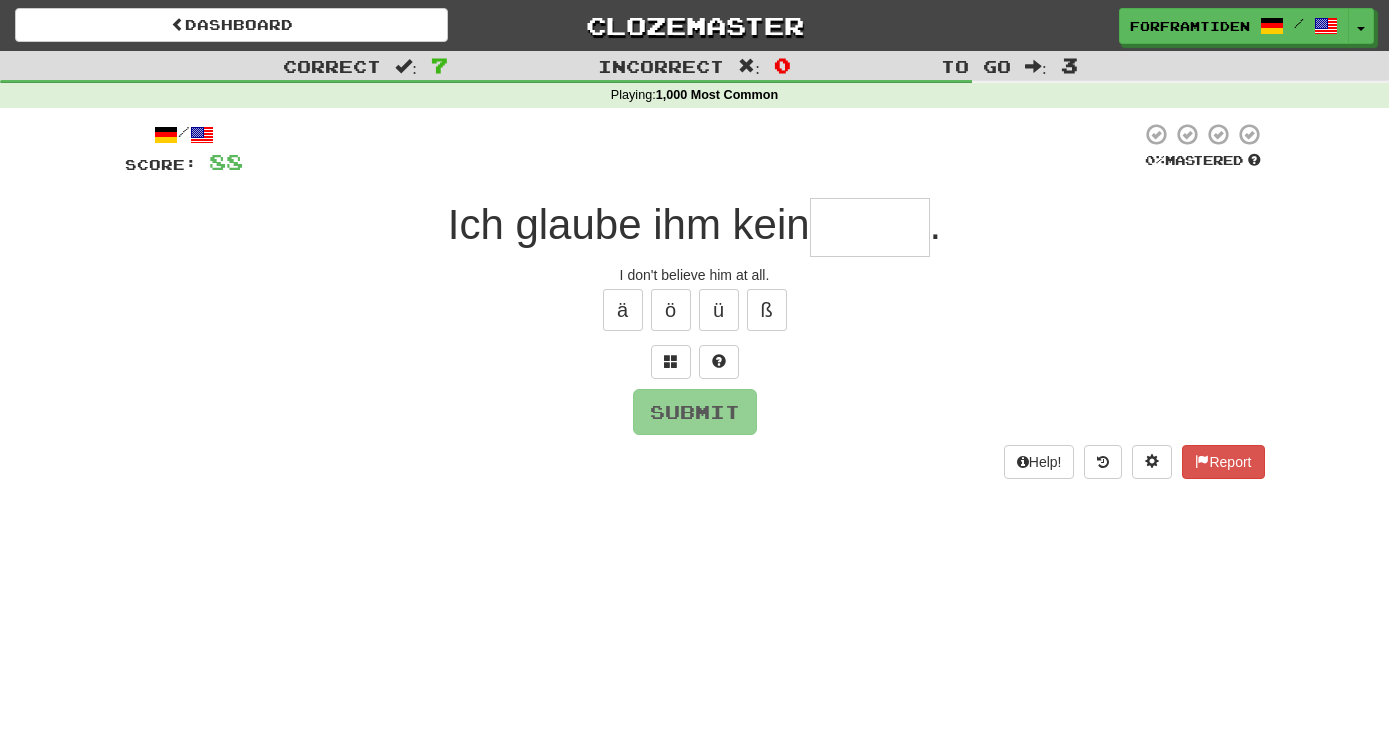 type on "*" 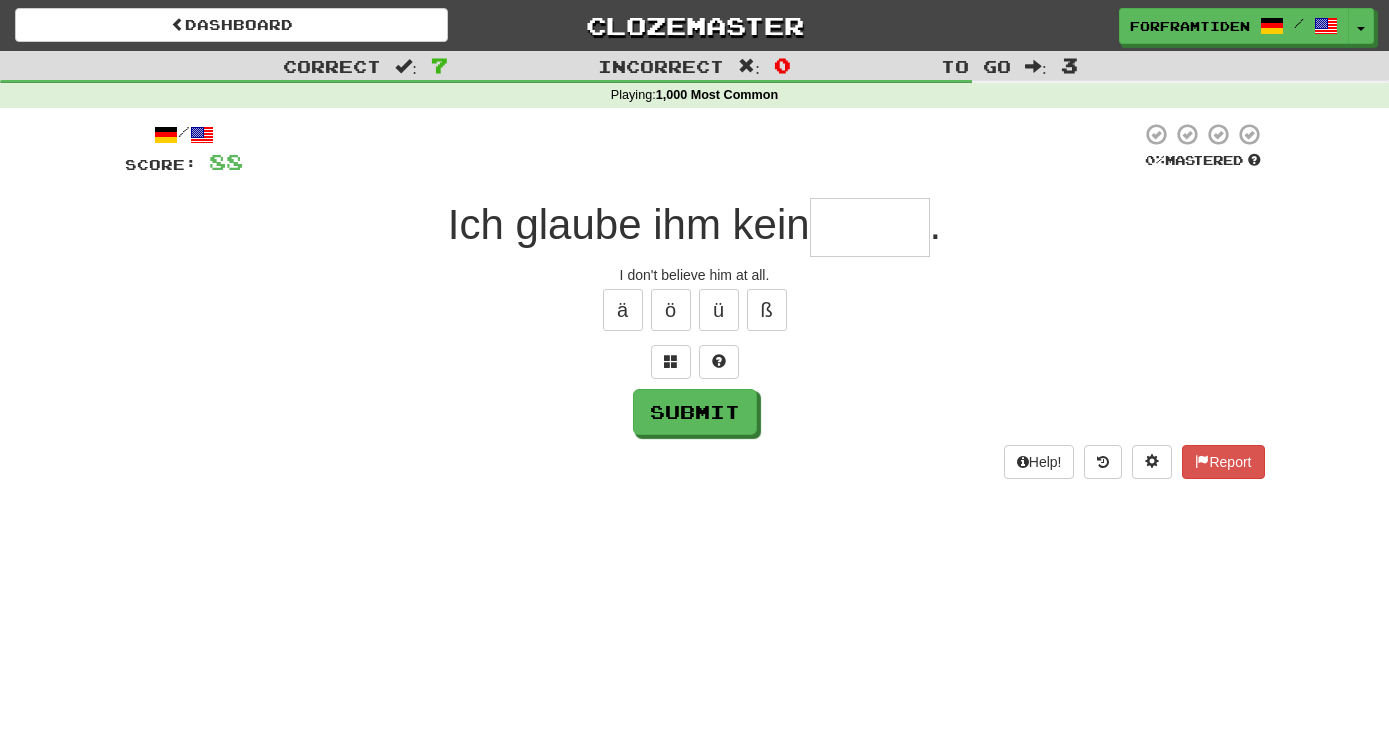 type on "*" 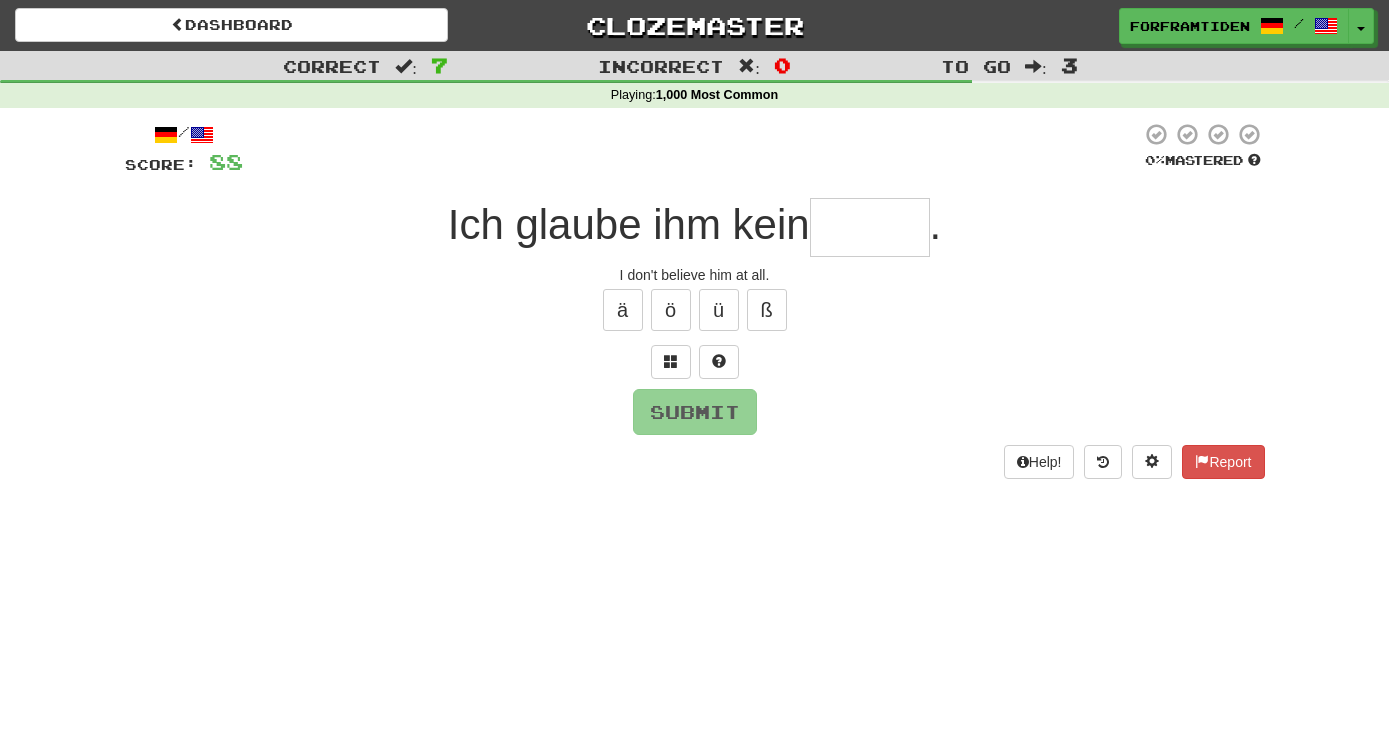 type on "*" 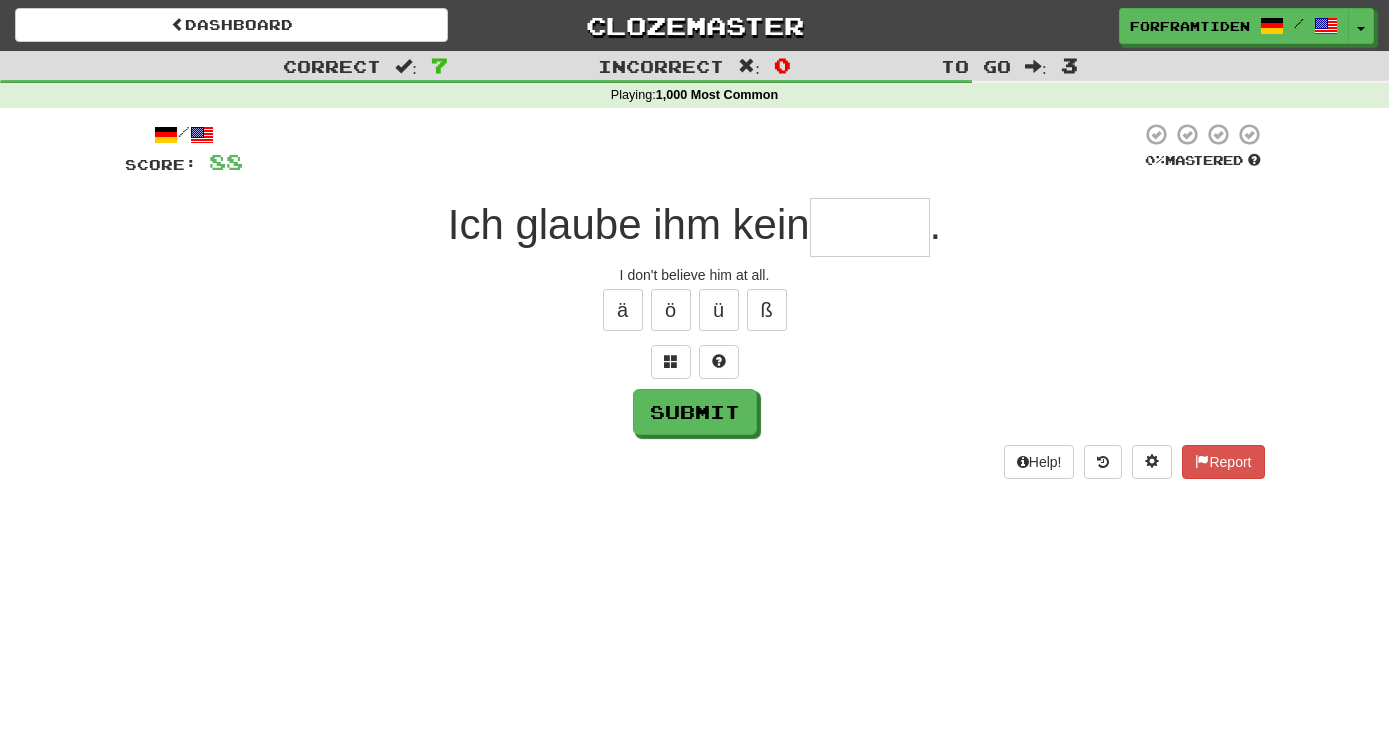 type on "*" 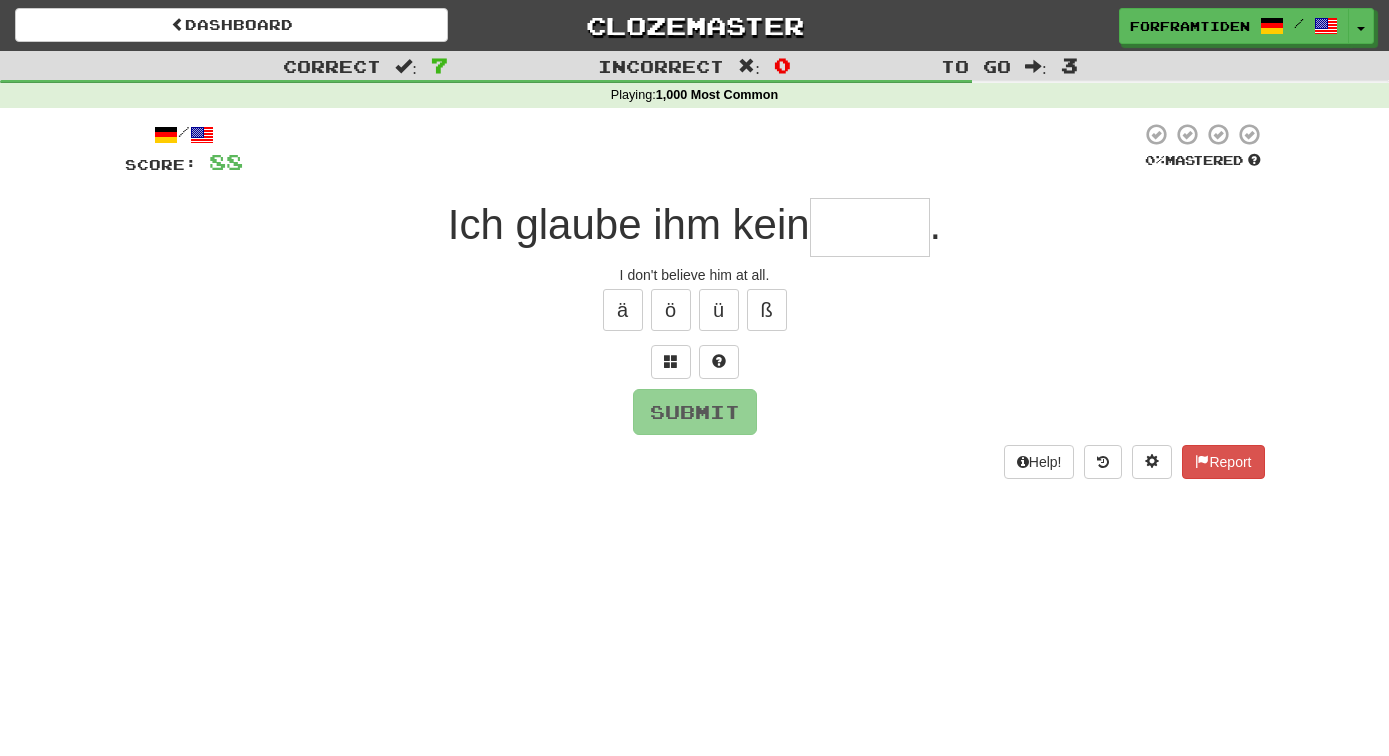 type on "*" 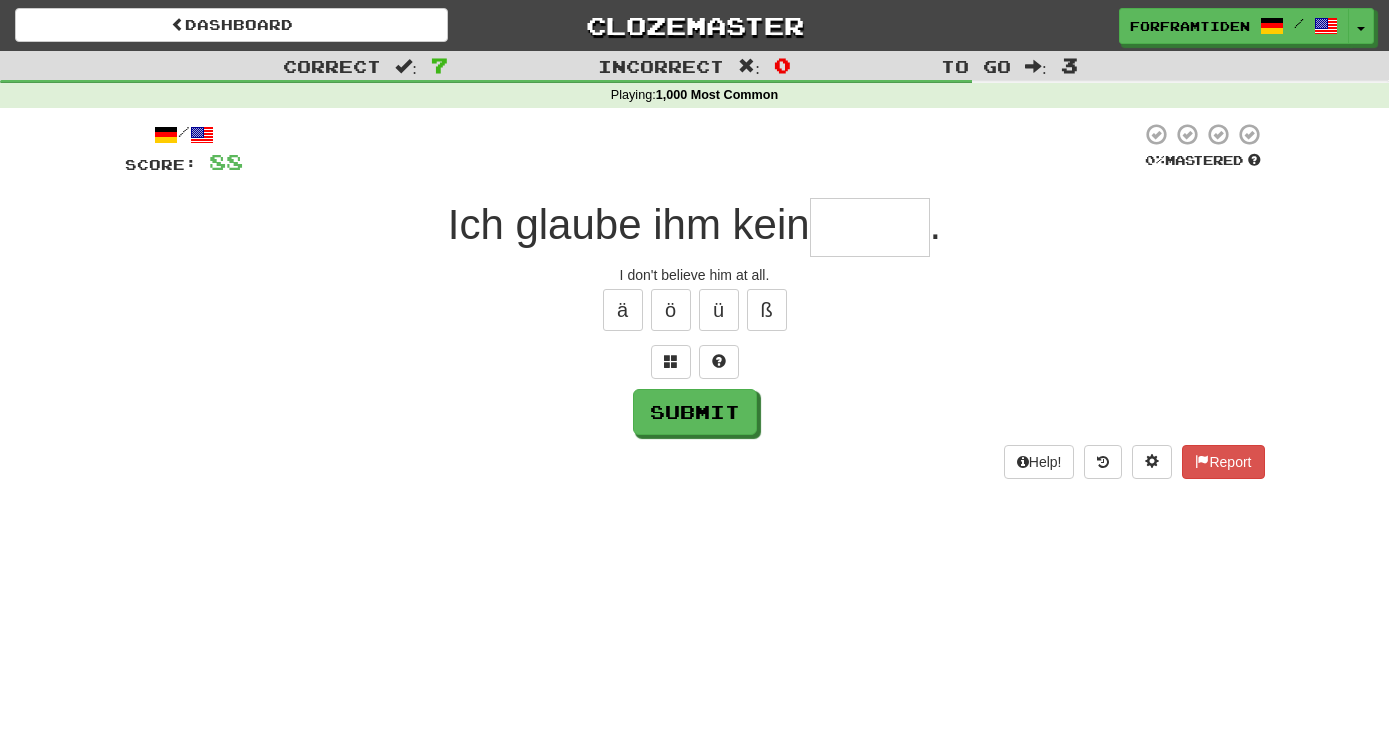 type on "*" 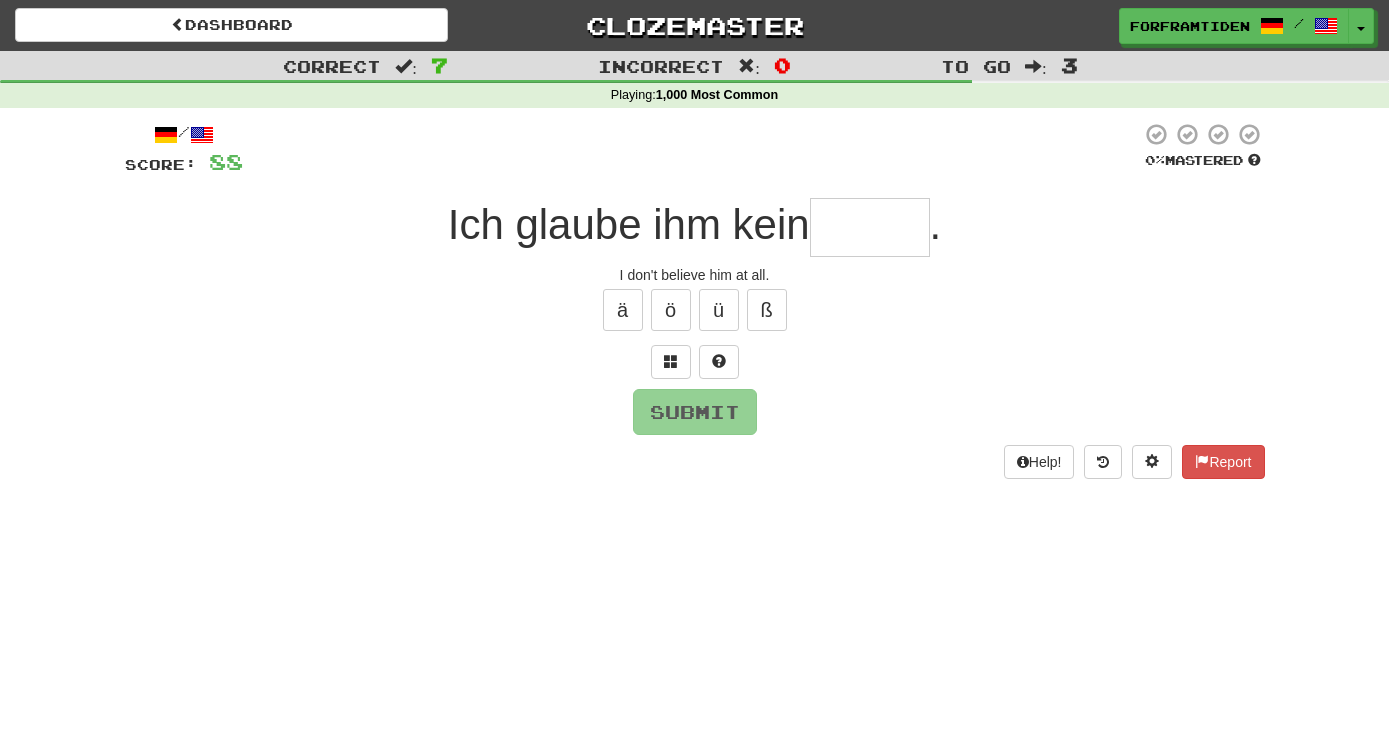 type on "*" 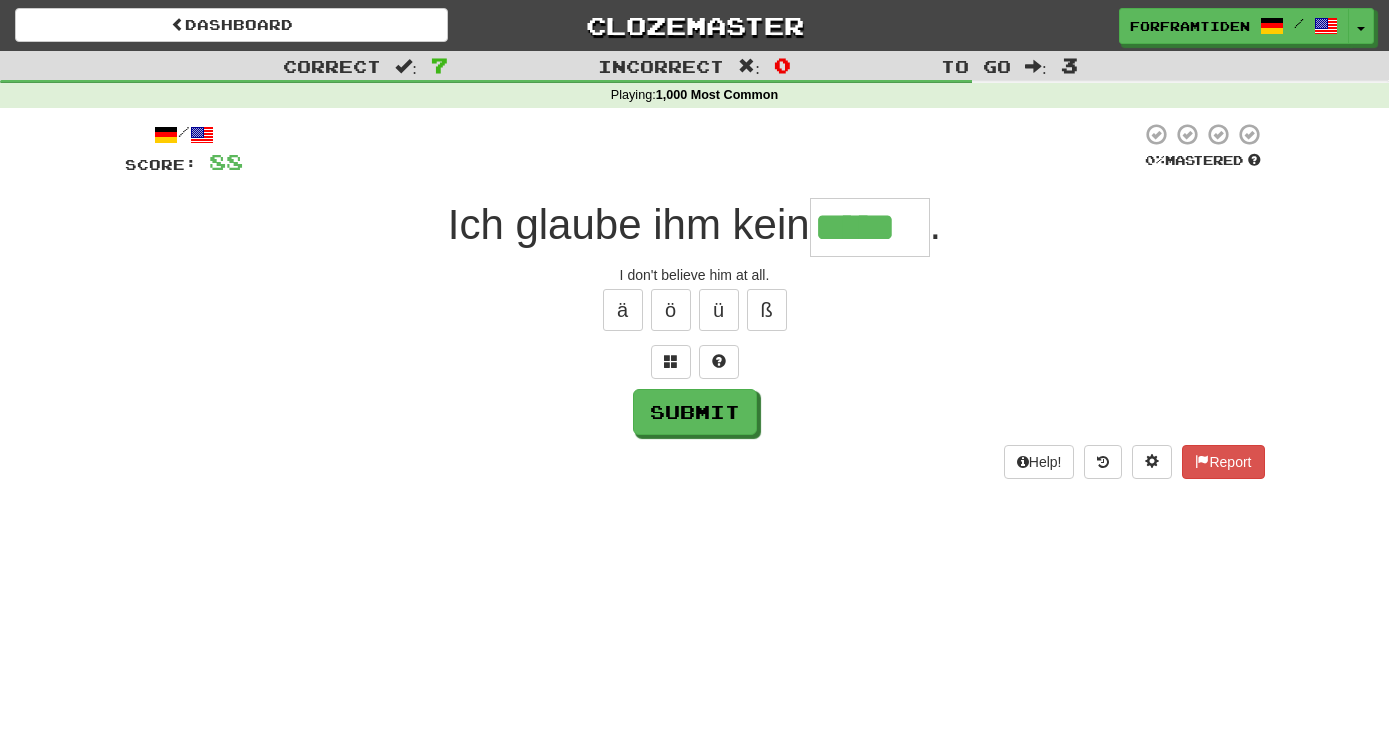 type on "*****" 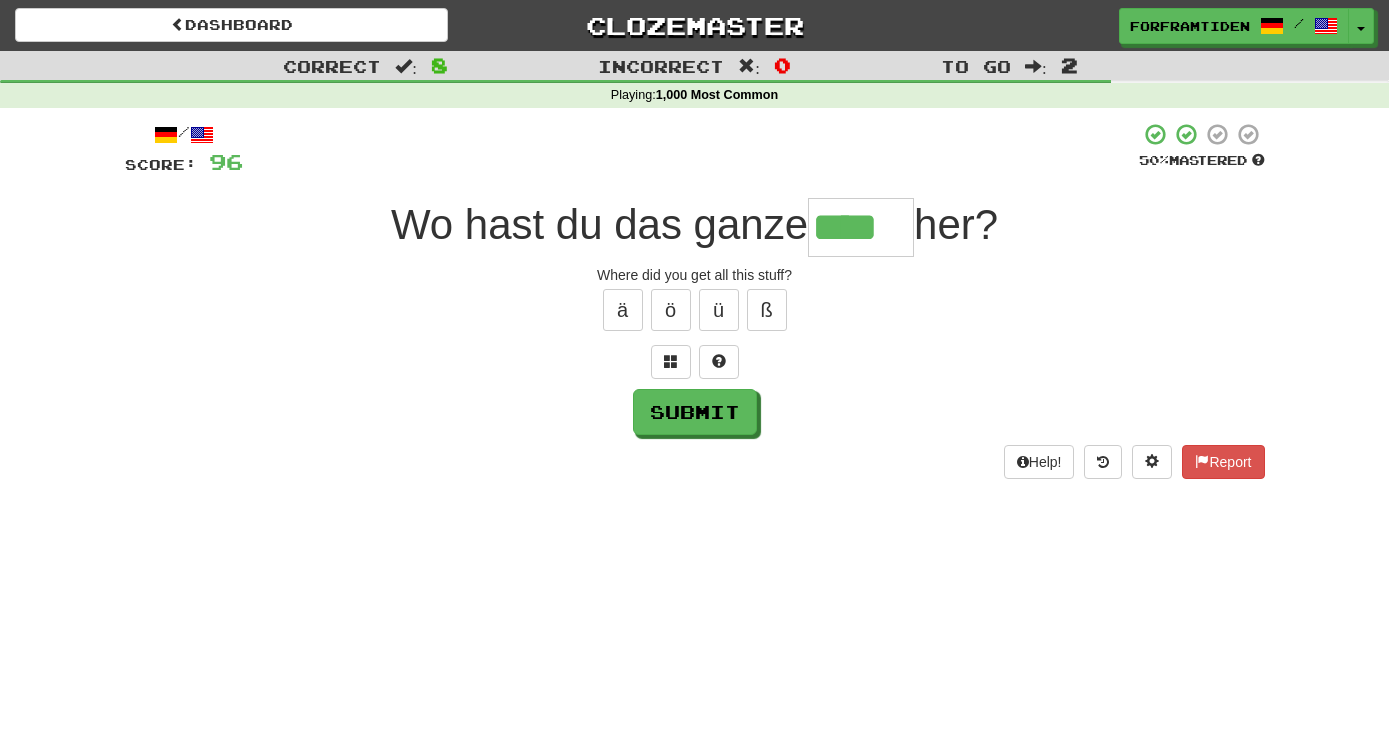 type on "****" 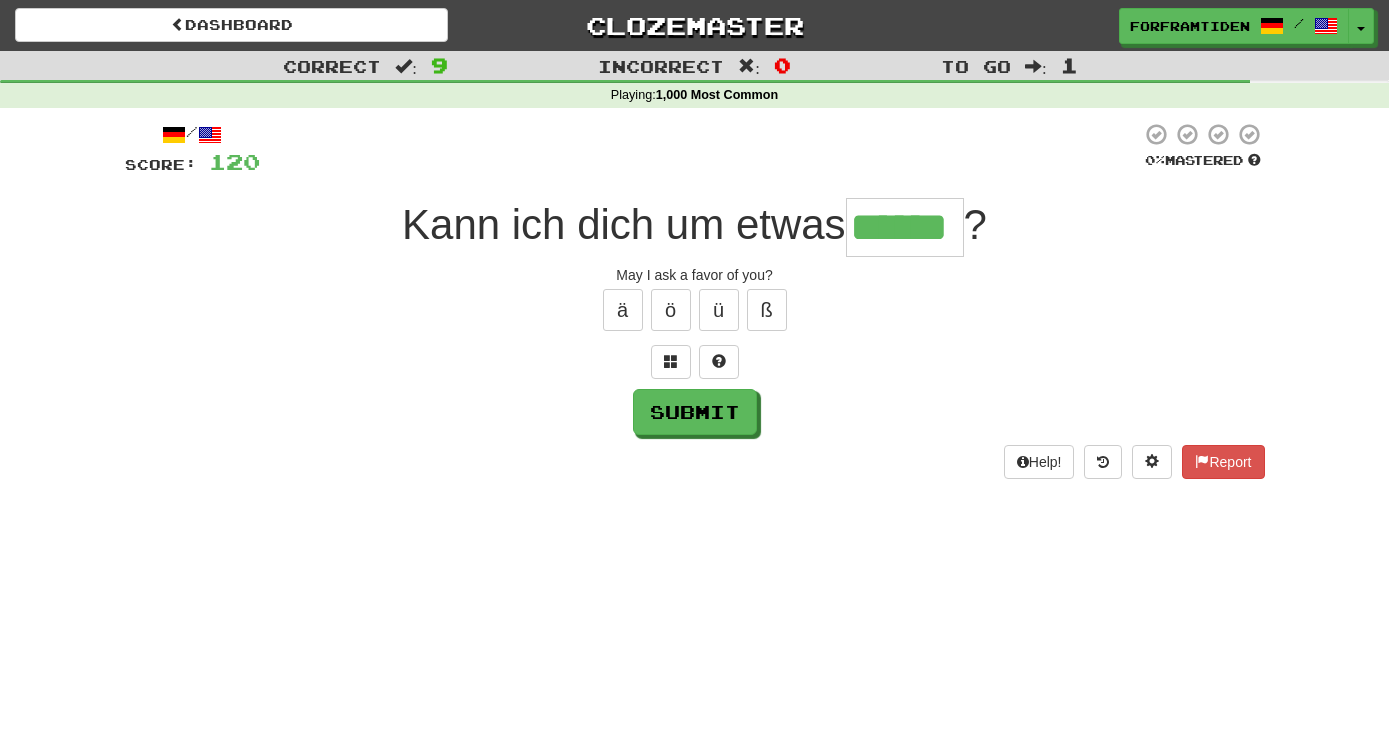 type on "******" 